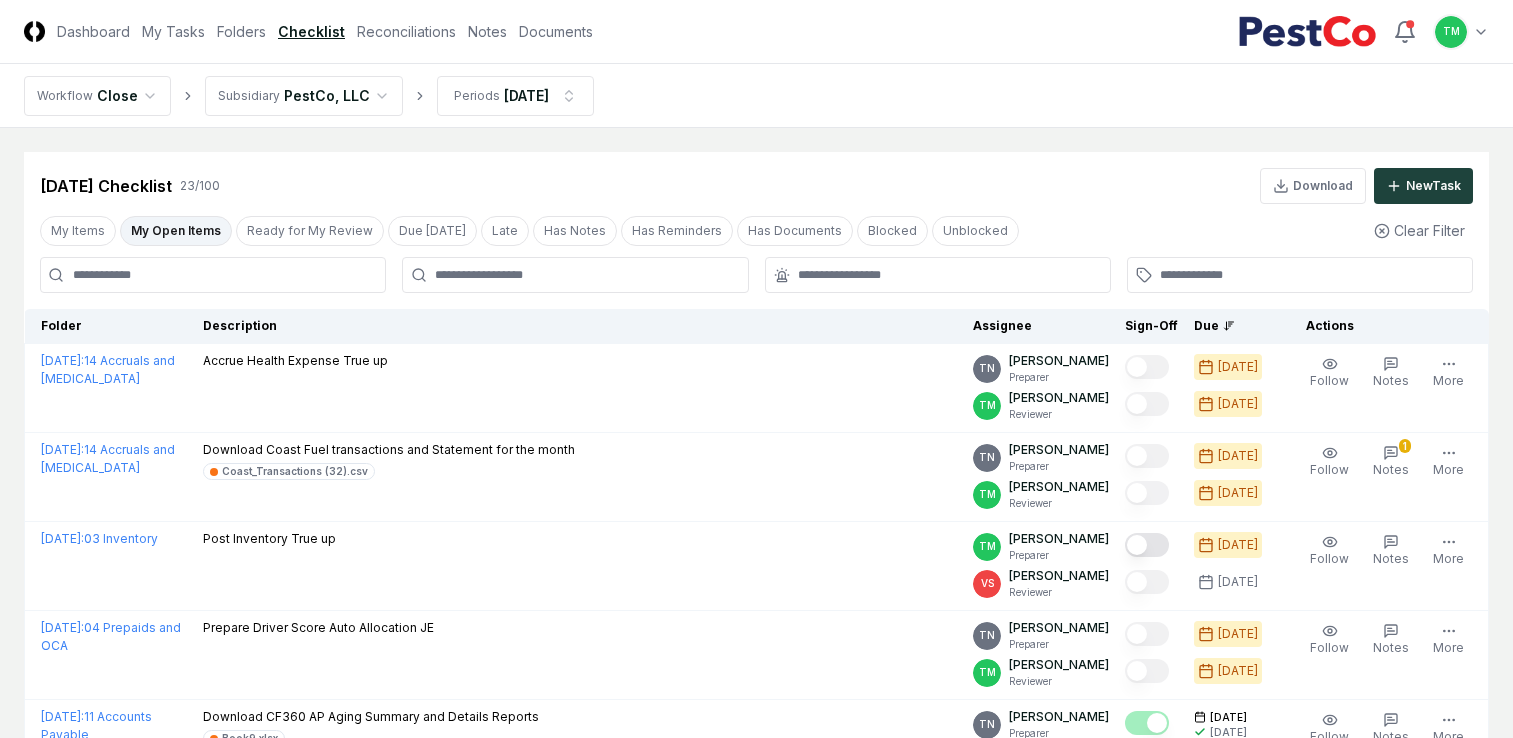 scroll, scrollTop: 92, scrollLeft: 0, axis: vertical 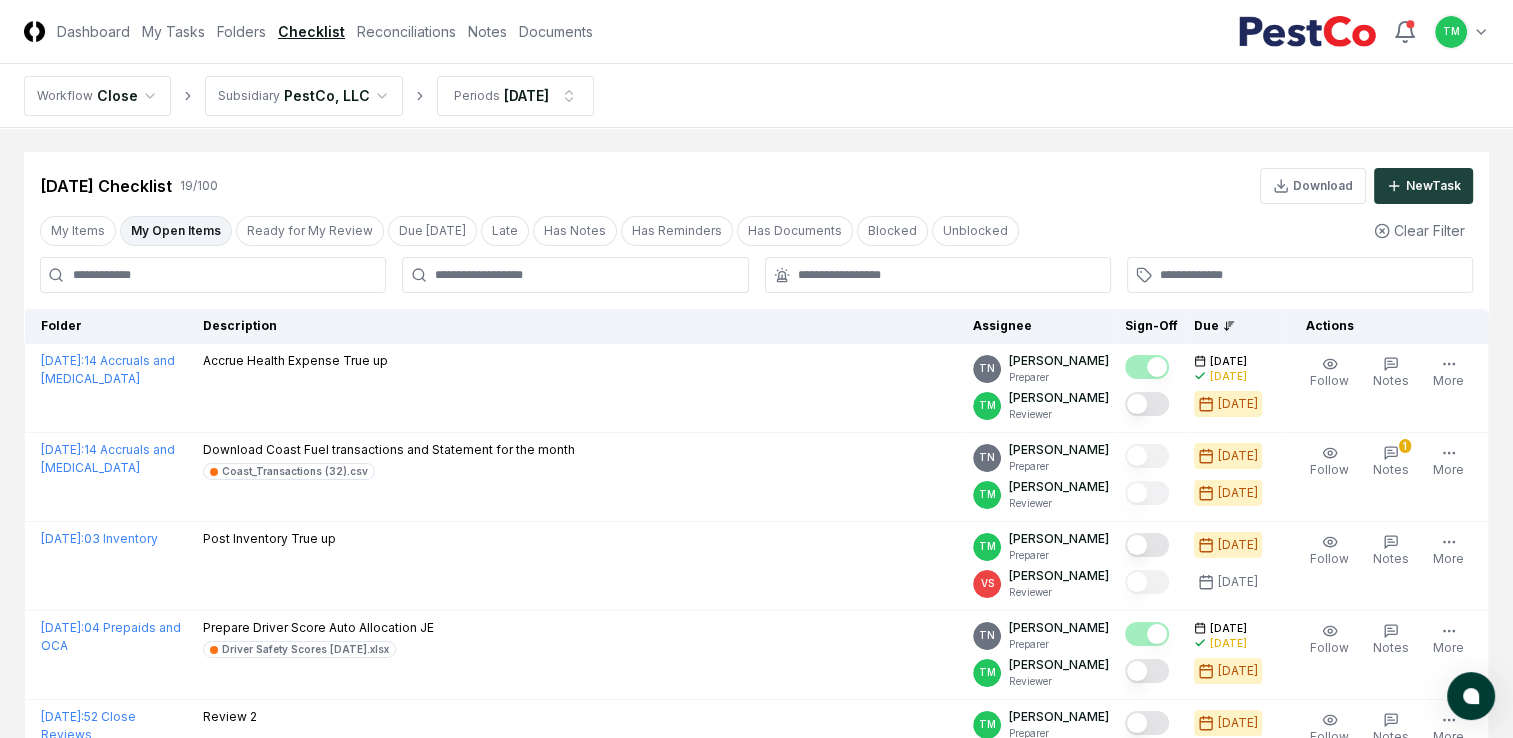 drag, startPoint x: 0, startPoint y: 474, endPoint x: 0, endPoint y: 582, distance: 108 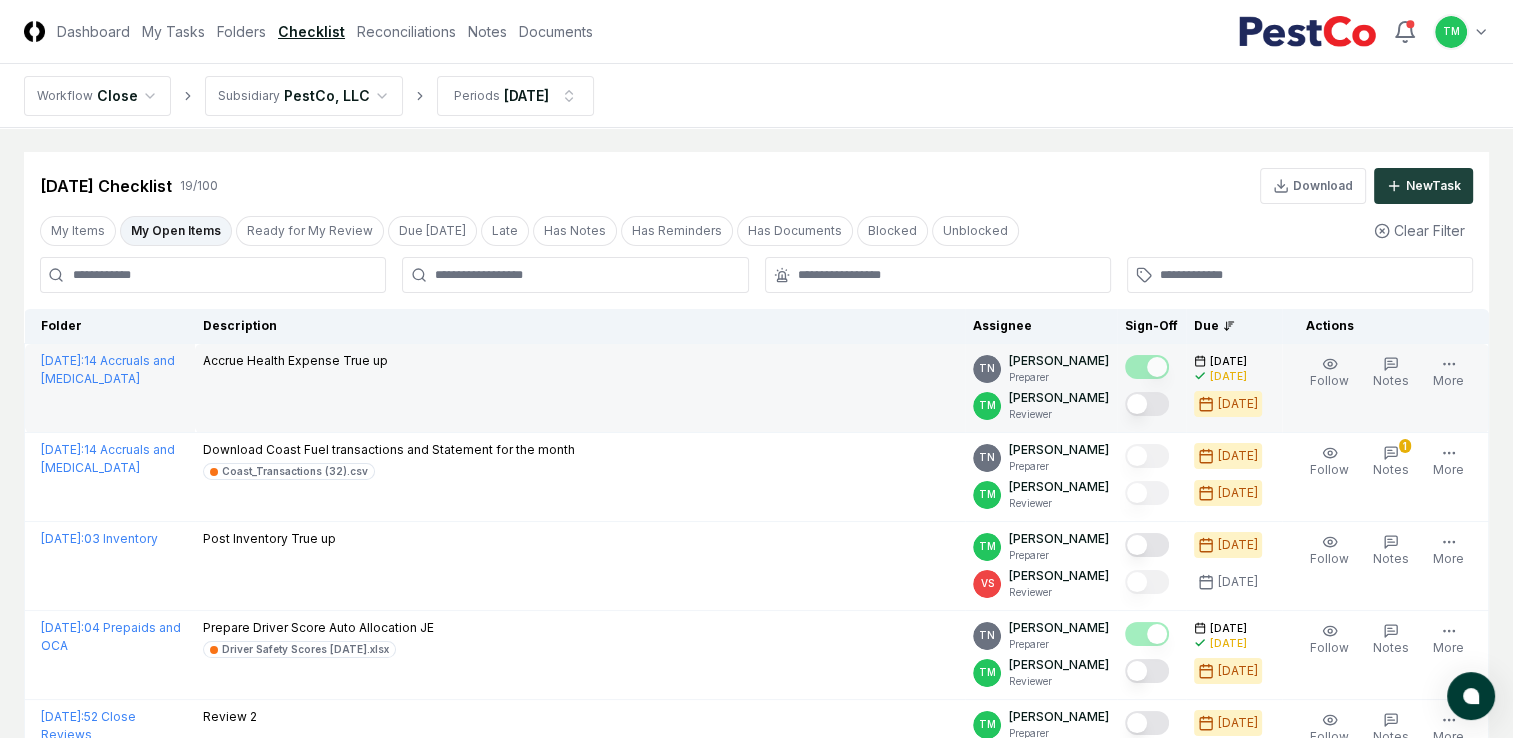 click at bounding box center (1147, 404) 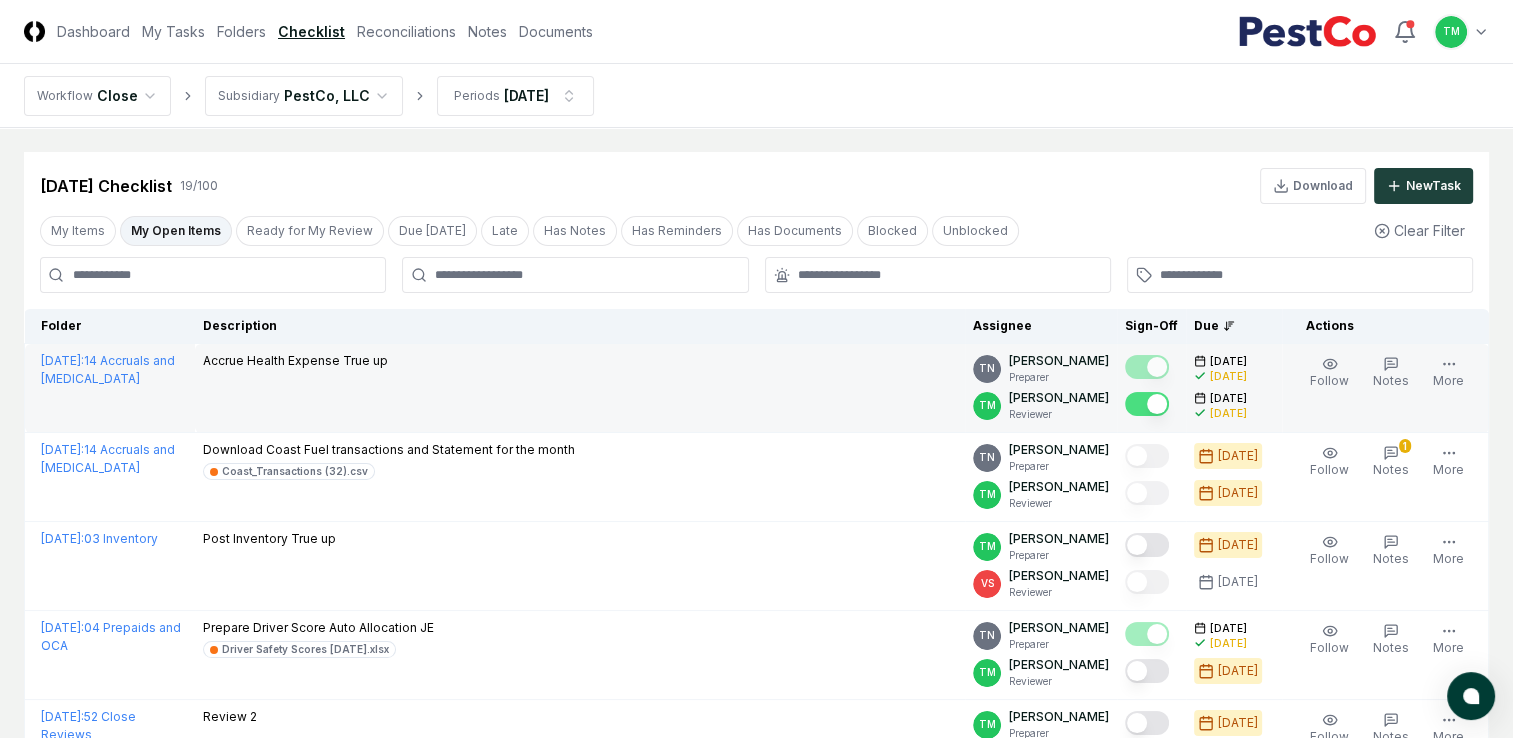 click on "Cancel Reassign Jun 2025 Checklist 19 / 100 Download New  Task My Items My Open Items Ready for My Review Due Today Late Has Notes Has Reminders Has Documents Blocked Unblocked Clear Filter Folder Description Assignee Sign-Off   Due Actions June 2025 :  14 Accruals and OCL Accrue Health Expense True up TN Thang Nguyen Preparer TM Tatsiana Merriweather Reviewer 6/30/2025 7/7/2025 6/30/2025 7/7/2025 Follow Notes Upload Reminder Duplicate Edit Task More June 2025 :  14 Accruals and OCL Download Coast Fuel transactions and Statement for the month Coast_Transactions (32).csv TN Thang Nguyen Preparer TM Tatsiana Merriweather Reviewer 7/2/2025 7/3/2025 Follow 1 Notes 1 Upload Reminder Duplicate Edit Task More June 2025 :  03 Inventory Post Inventory True up TM Tatsiana Merriweather Preparer VS Valeri Startsev Reviewer 7/3/2025 7/7/2025 Follow Notes Upload Reminder Duplicate Edit Task More June 2025 :  04 Prepaids and OCA Prepare Driver Score Auto Allocation JE Driver Safety Scores May 2025.xlsx TN Thang Nguyen 1" at bounding box center (756, 1093) 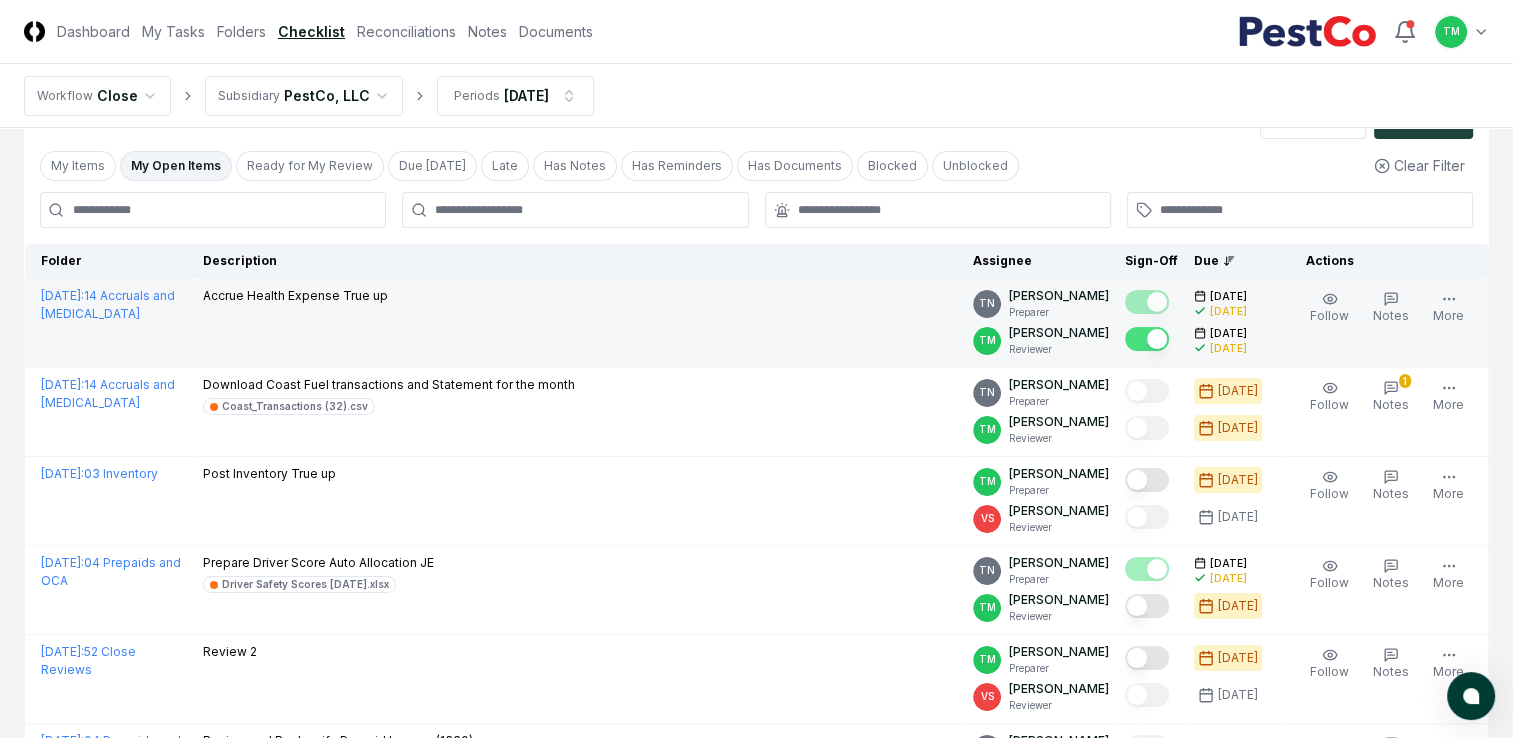 scroll, scrollTop: 100, scrollLeft: 0, axis: vertical 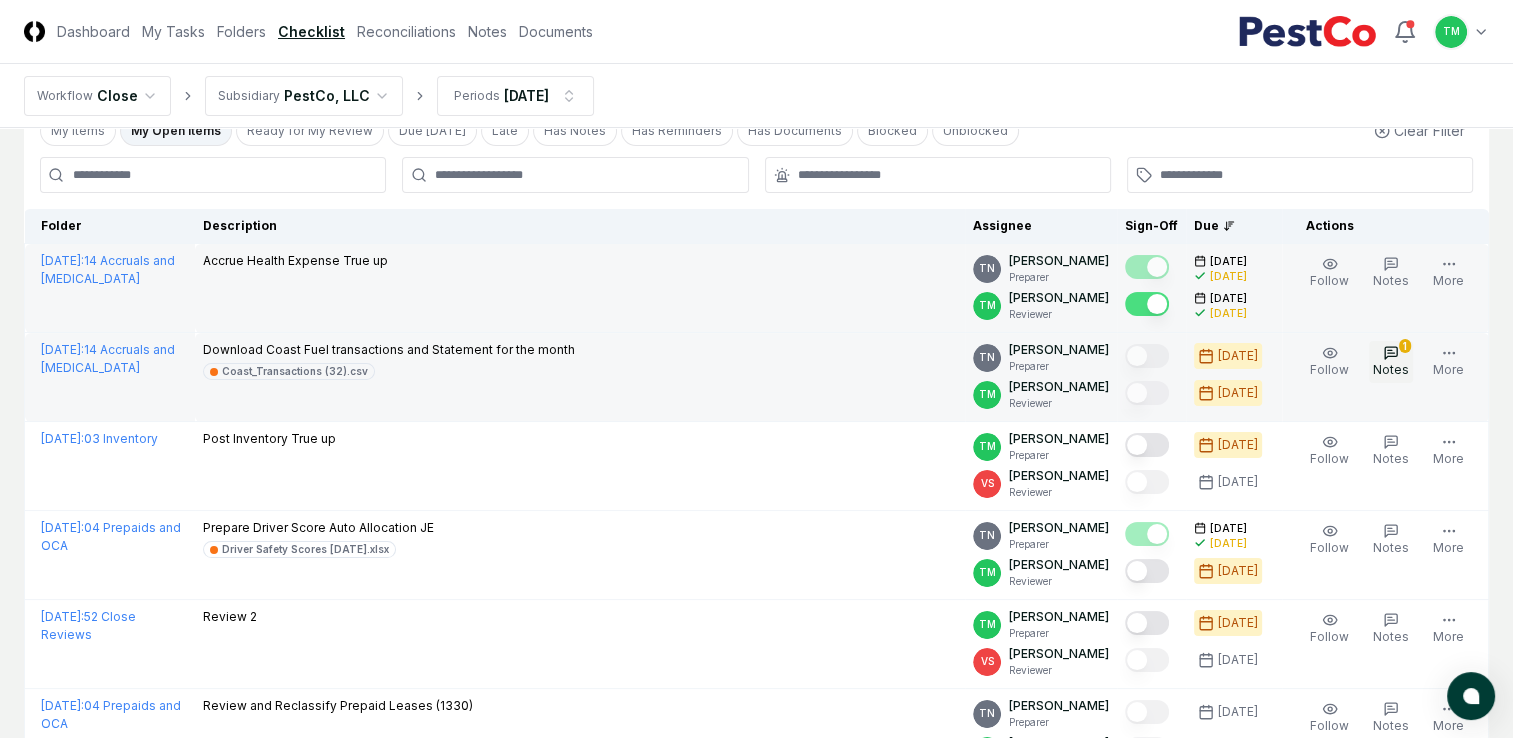 click on "1 Notes" at bounding box center (1391, 362) 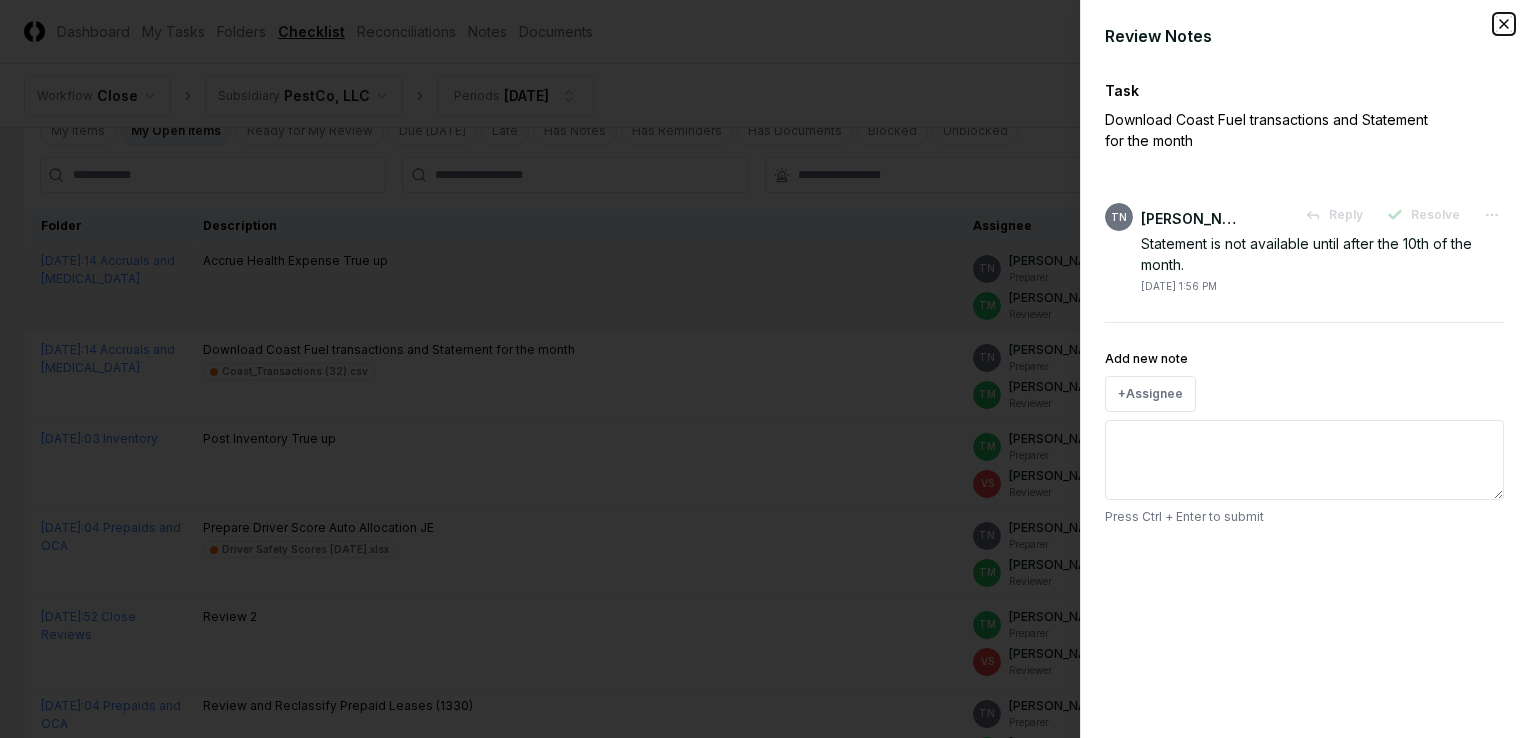 click 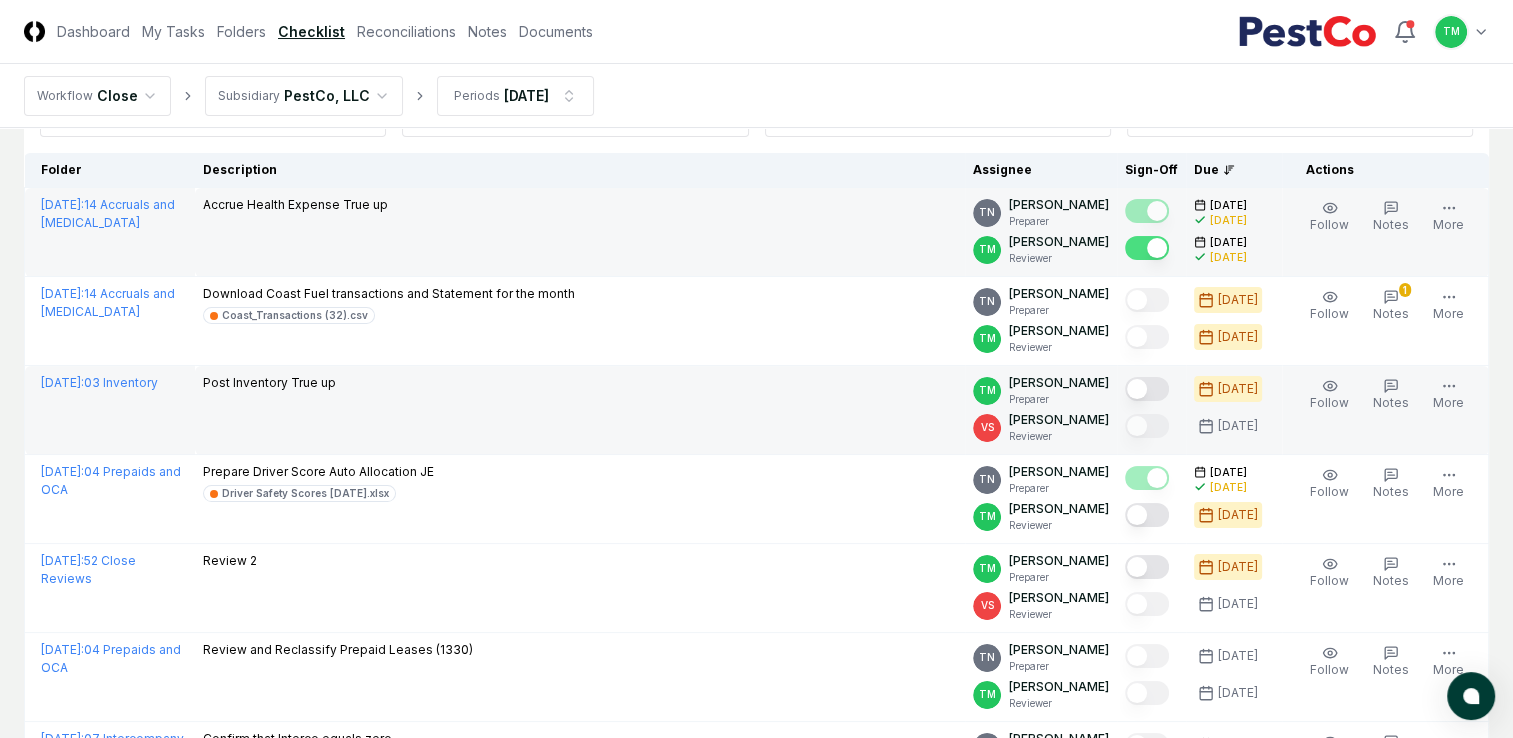 scroll, scrollTop: 300, scrollLeft: 0, axis: vertical 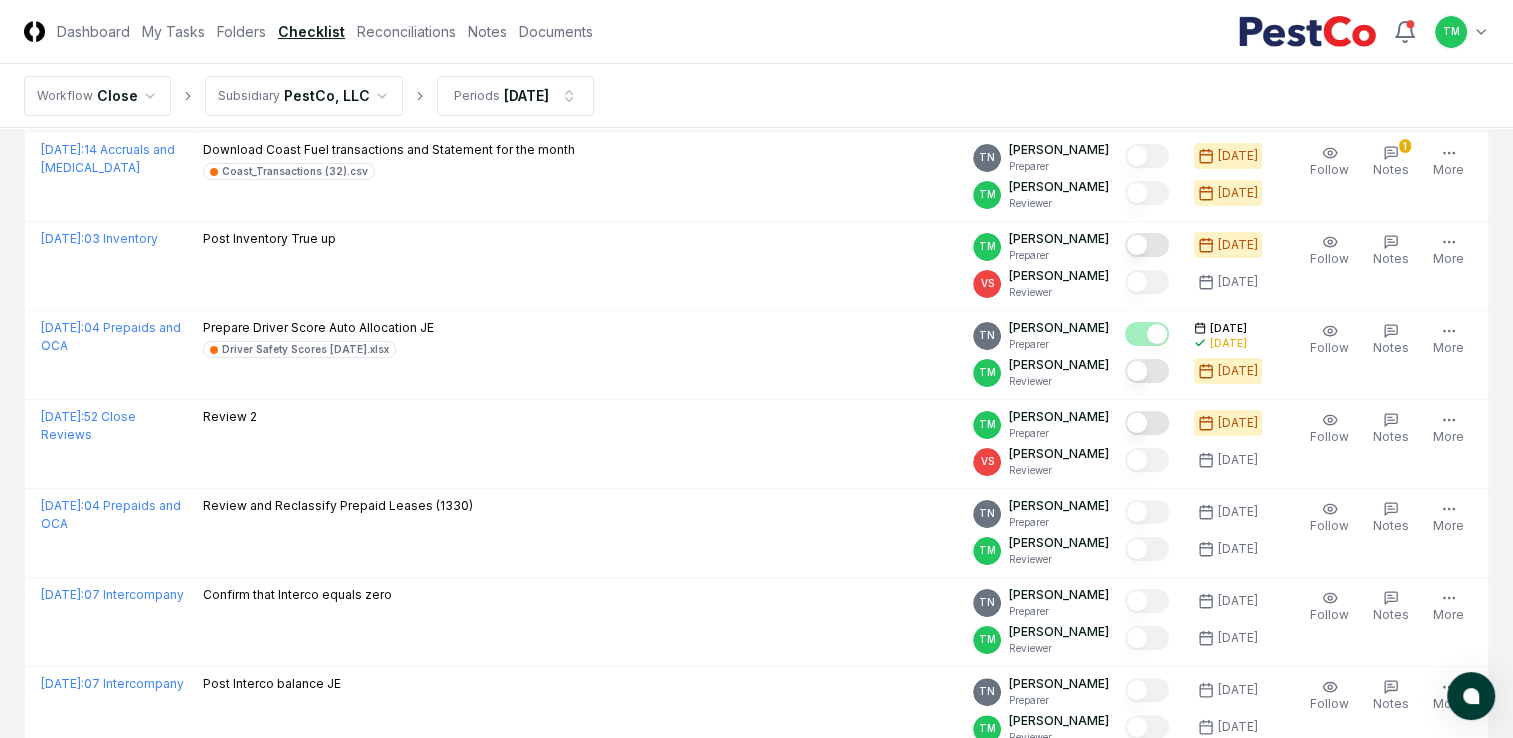click on "CloseCore Dashboard My Tasks Folders Checklist Reconciliations Notes Documents Toggle navigation menu   TM Toggle user menu Workflow Close Subsidiary PestCo, LLC Periods Jun 2025 Cancel Reassign Jun 2025 Checklist 19 / 100 Download New  Task My Items My Open Items Ready for My Review Due Today Late Has Notes Has Reminders Has Documents Blocked Unblocked Clear Filter Folder Description Assignee Sign-Off   Due Actions June 2025 :  14 Accruals and OCL Accrue Health Expense True up TN Thang Nguyen Preparer TM Tatsiana Merriweather Reviewer 6/30/2025 7/7/2025 6/30/2025 7/7/2025 Follow Notes Upload Reminder Duplicate Edit Task More June 2025 :  14 Accruals and OCL Download Coast Fuel transactions and Statement for the month Coast_Transactions (32).csv TN Thang Nguyen Preparer TM Tatsiana Merriweather Reviewer 7/2/2025 7/3/2025 Follow 1 Notes 1 Upload Reminder Duplicate Edit Task More June 2025 :  03 Inventory Post Inventory True up TM Tatsiana Merriweather Preparer VS Valeri Startsev Reviewer 7/3/2025 7/7/2025 1" at bounding box center [756, 788] 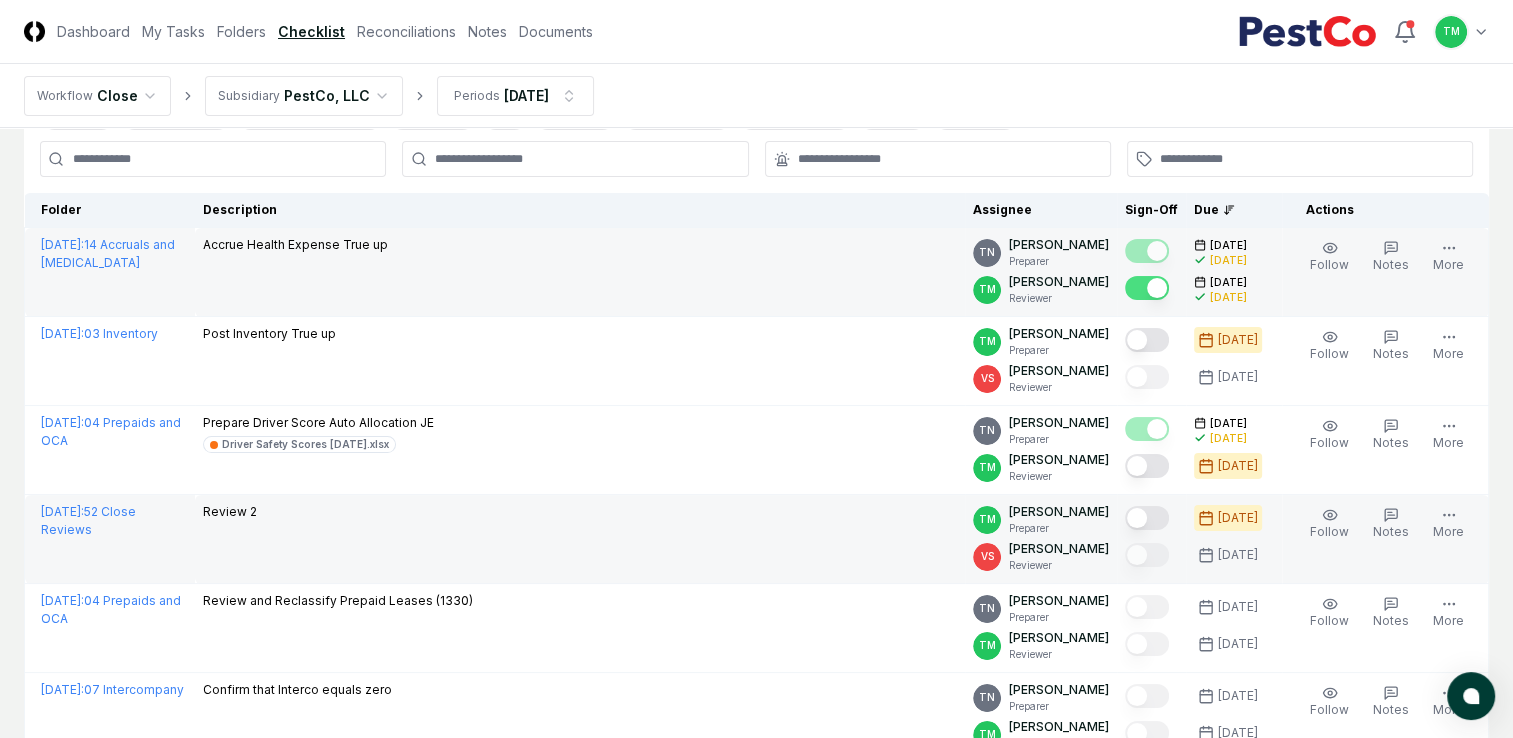 scroll, scrollTop: 0, scrollLeft: 0, axis: both 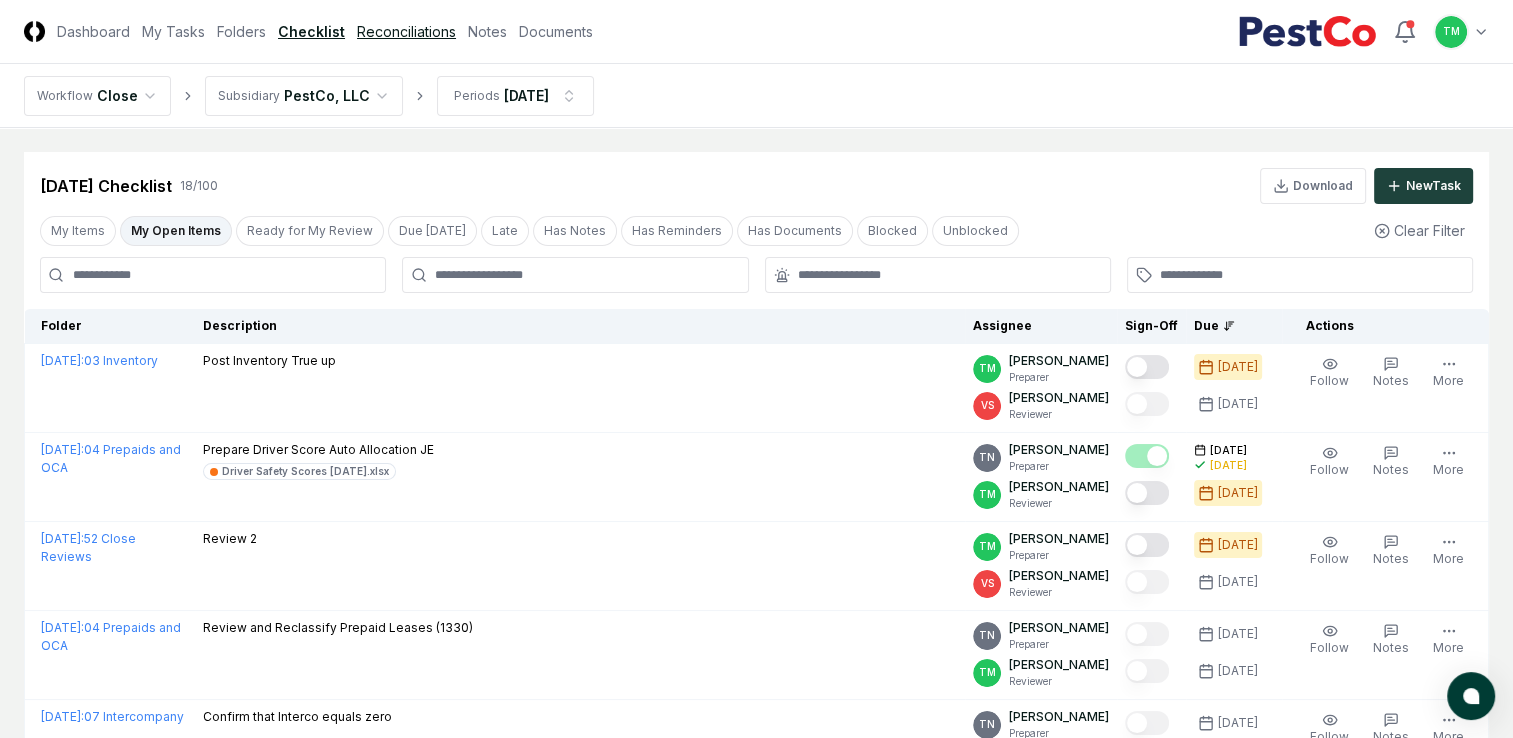 click on "Reconciliations" at bounding box center (406, 31) 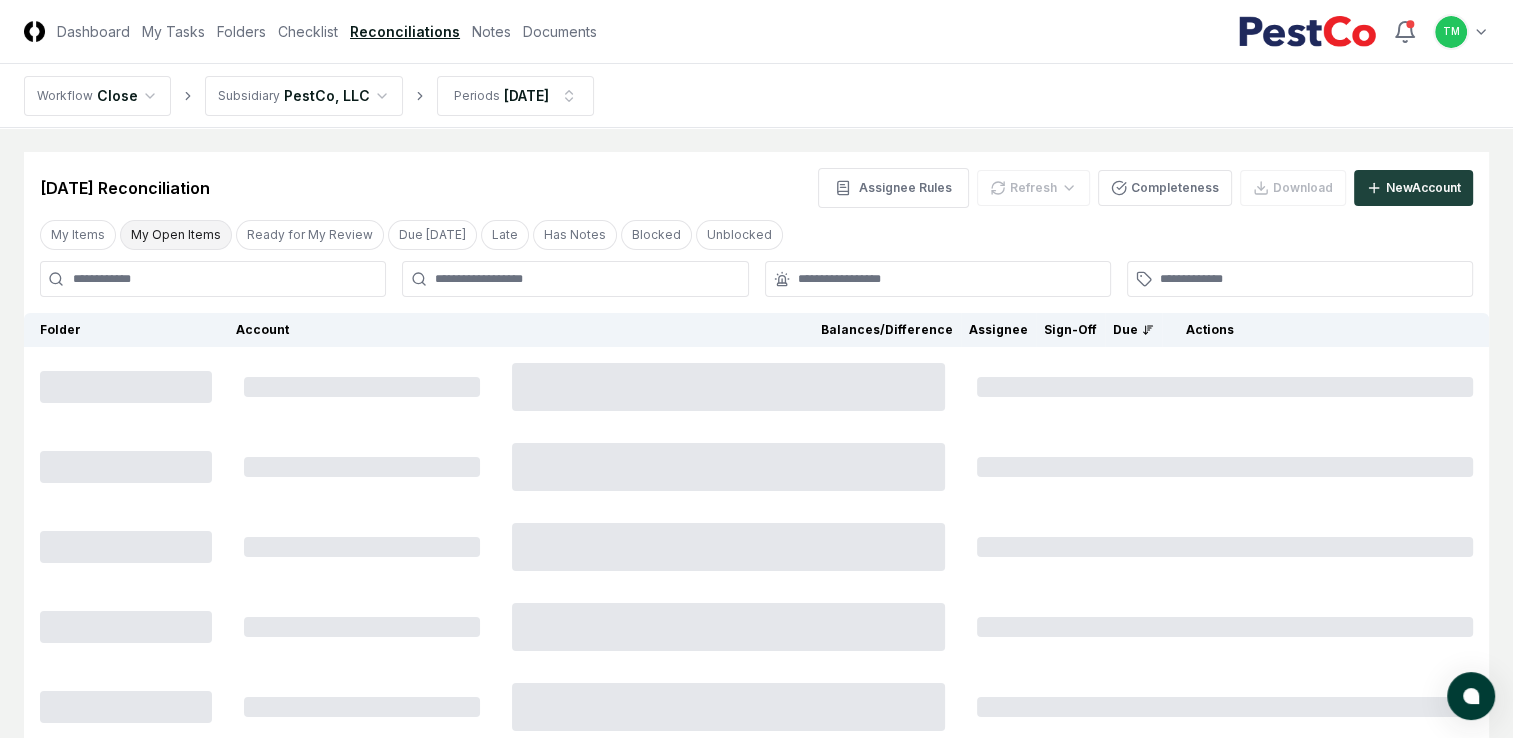 click on "My Open Items" at bounding box center [176, 235] 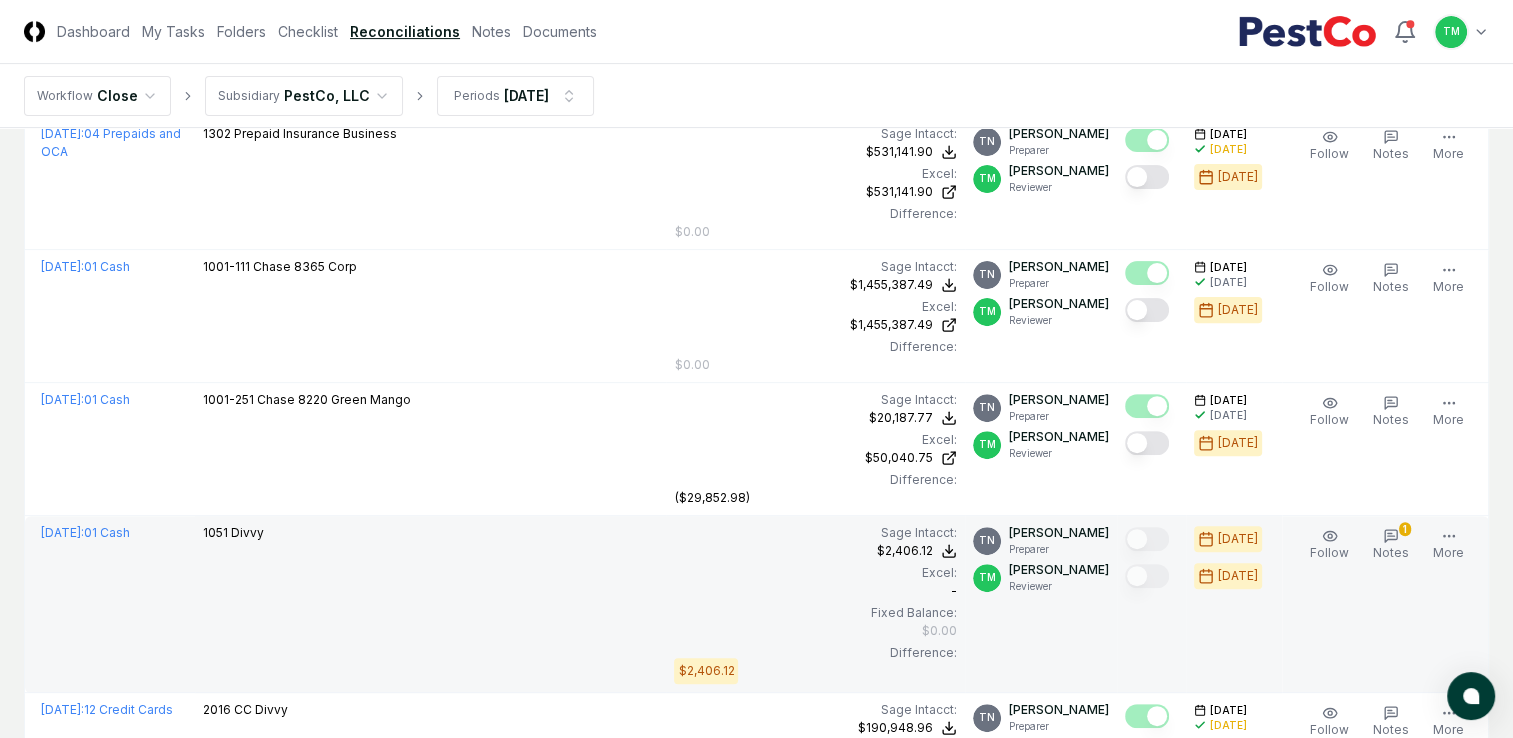 scroll, scrollTop: 600, scrollLeft: 0, axis: vertical 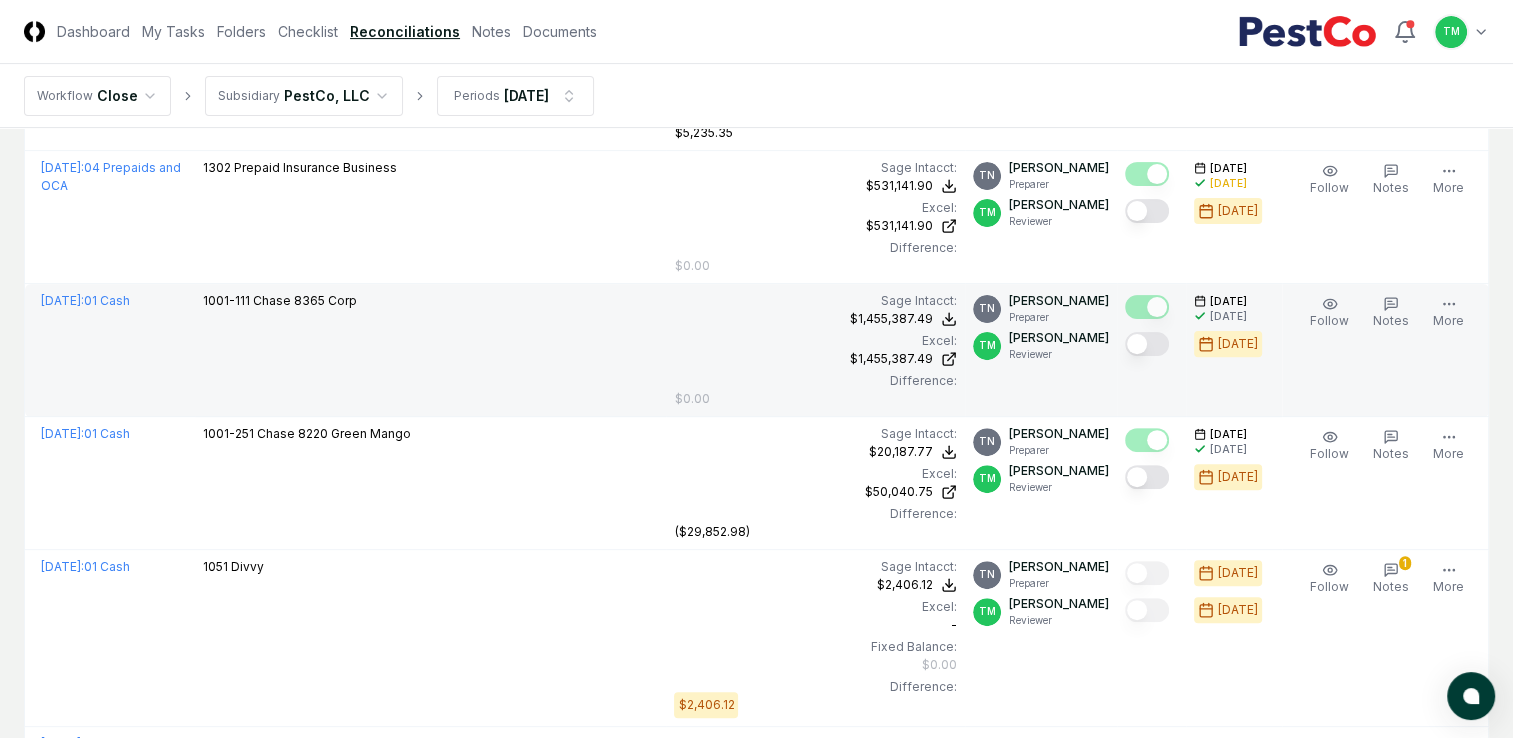click at bounding box center [1147, 344] 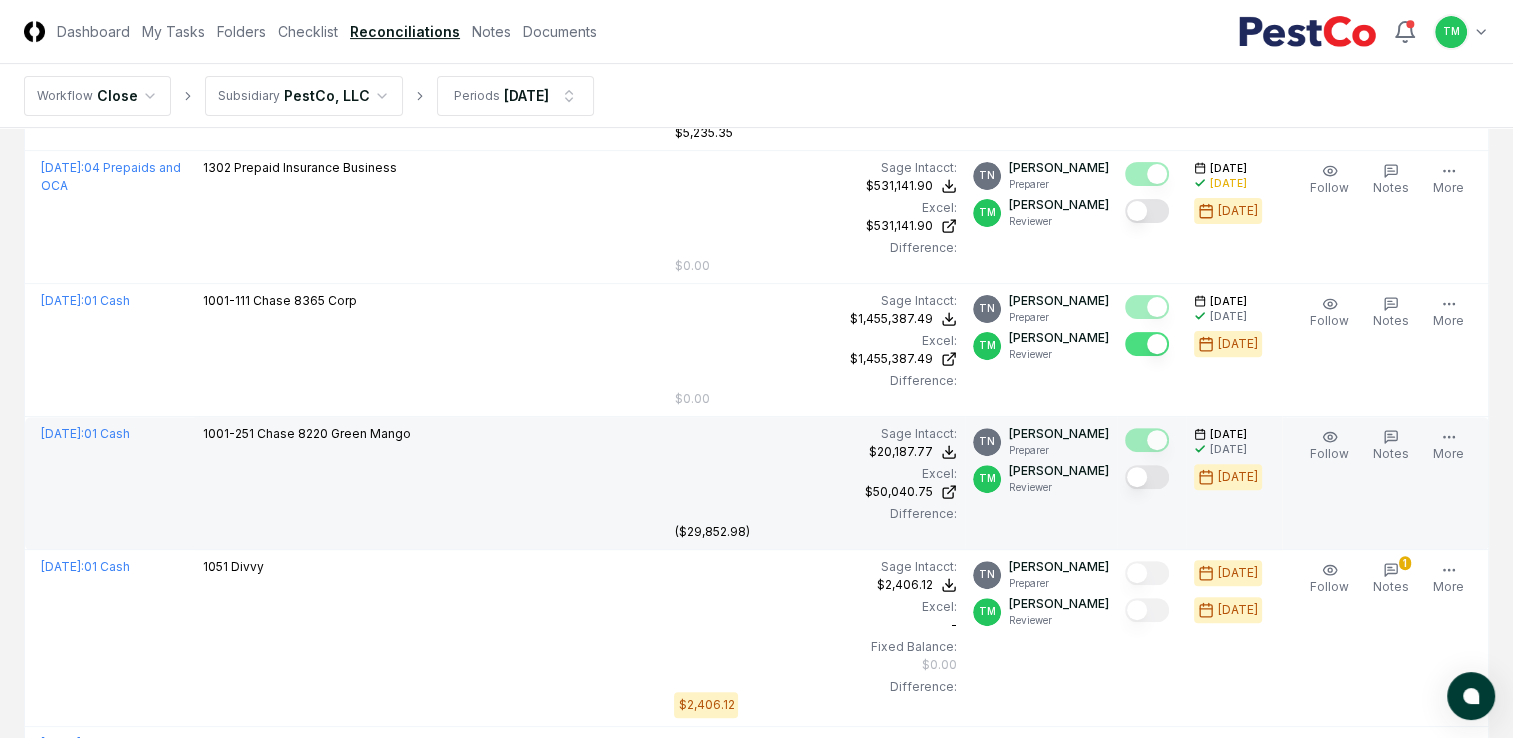 click at bounding box center [1147, 477] 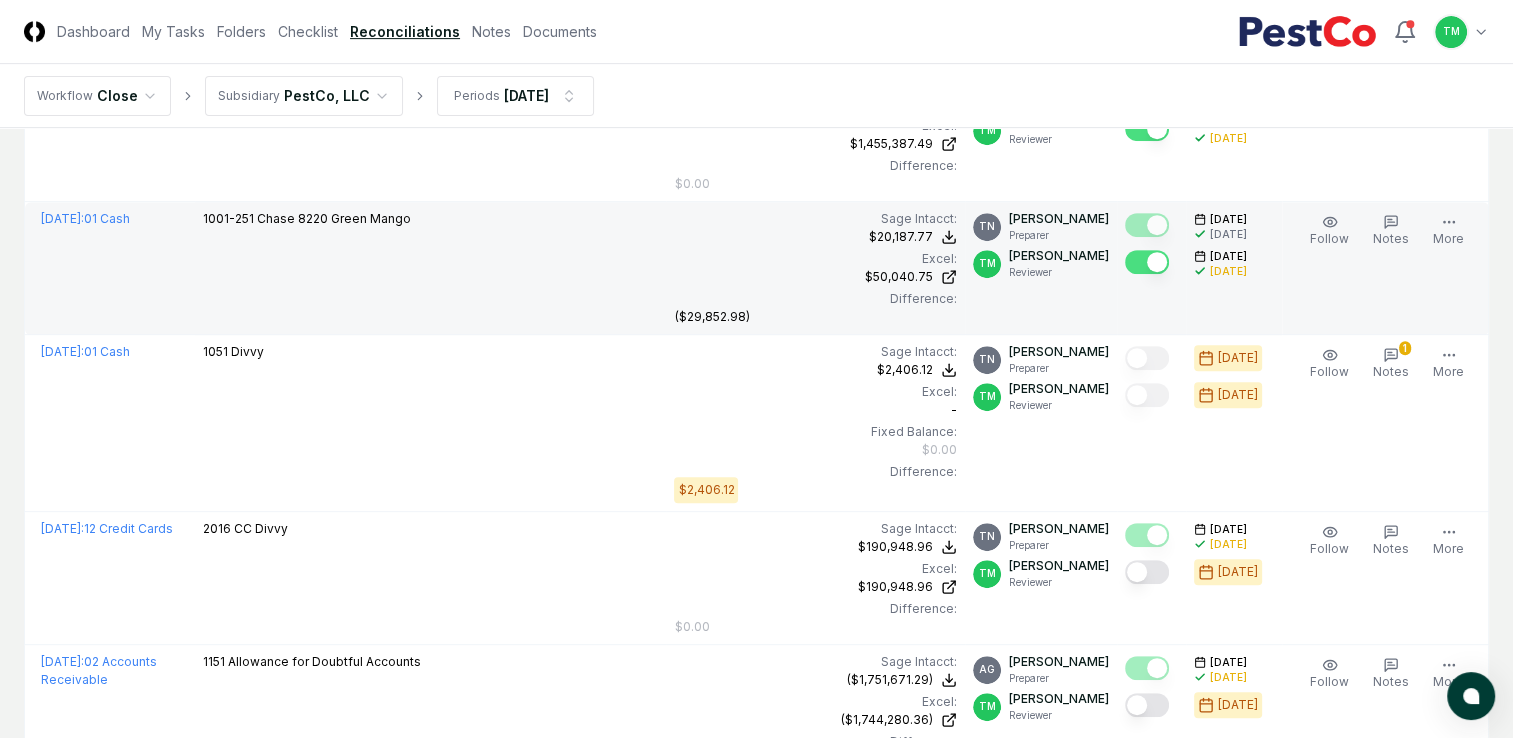 scroll, scrollTop: 1000, scrollLeft: 0, axis: vertical 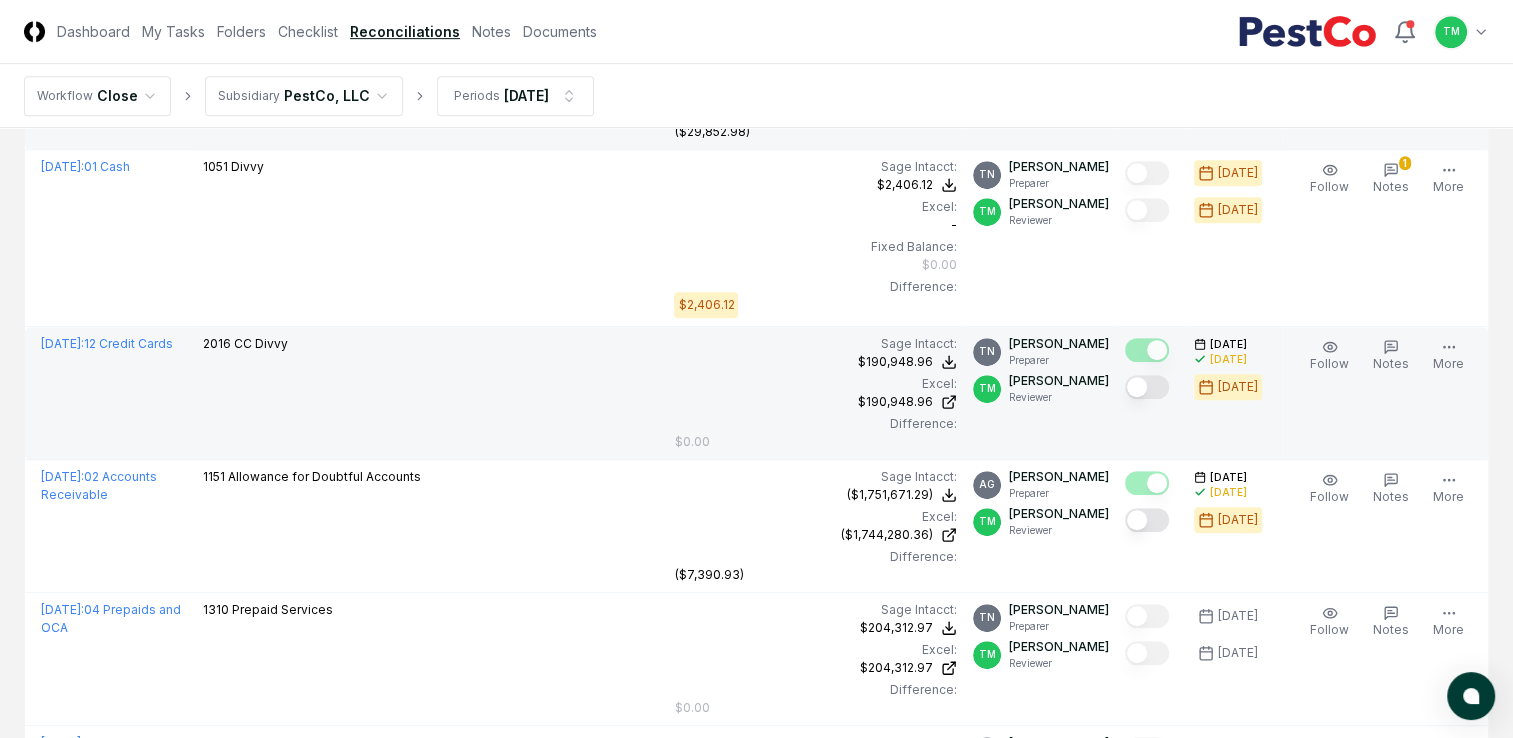 click at bounding box center (1147, 387) 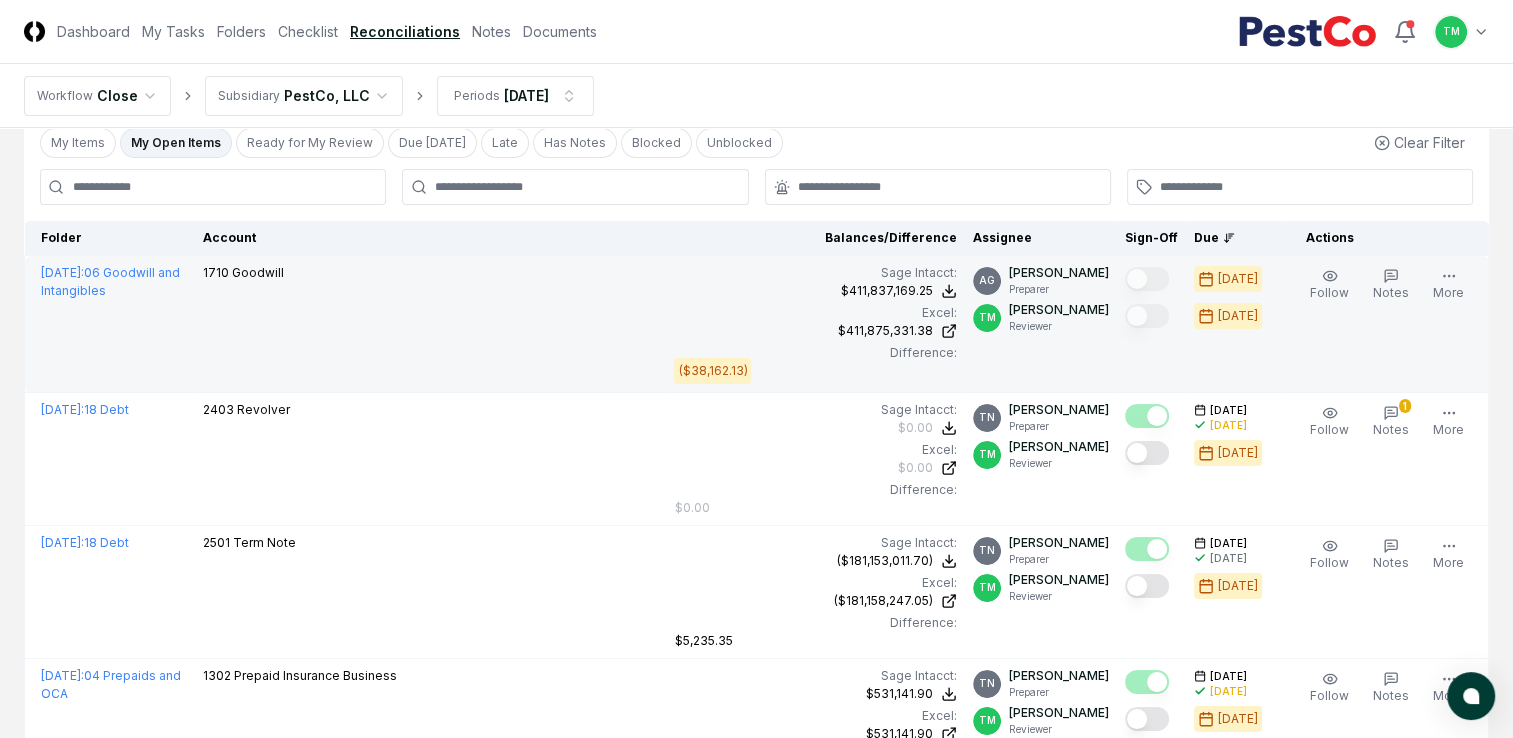 scroll, scrollTop: 200, scrollLeft: 0, axis: vertical 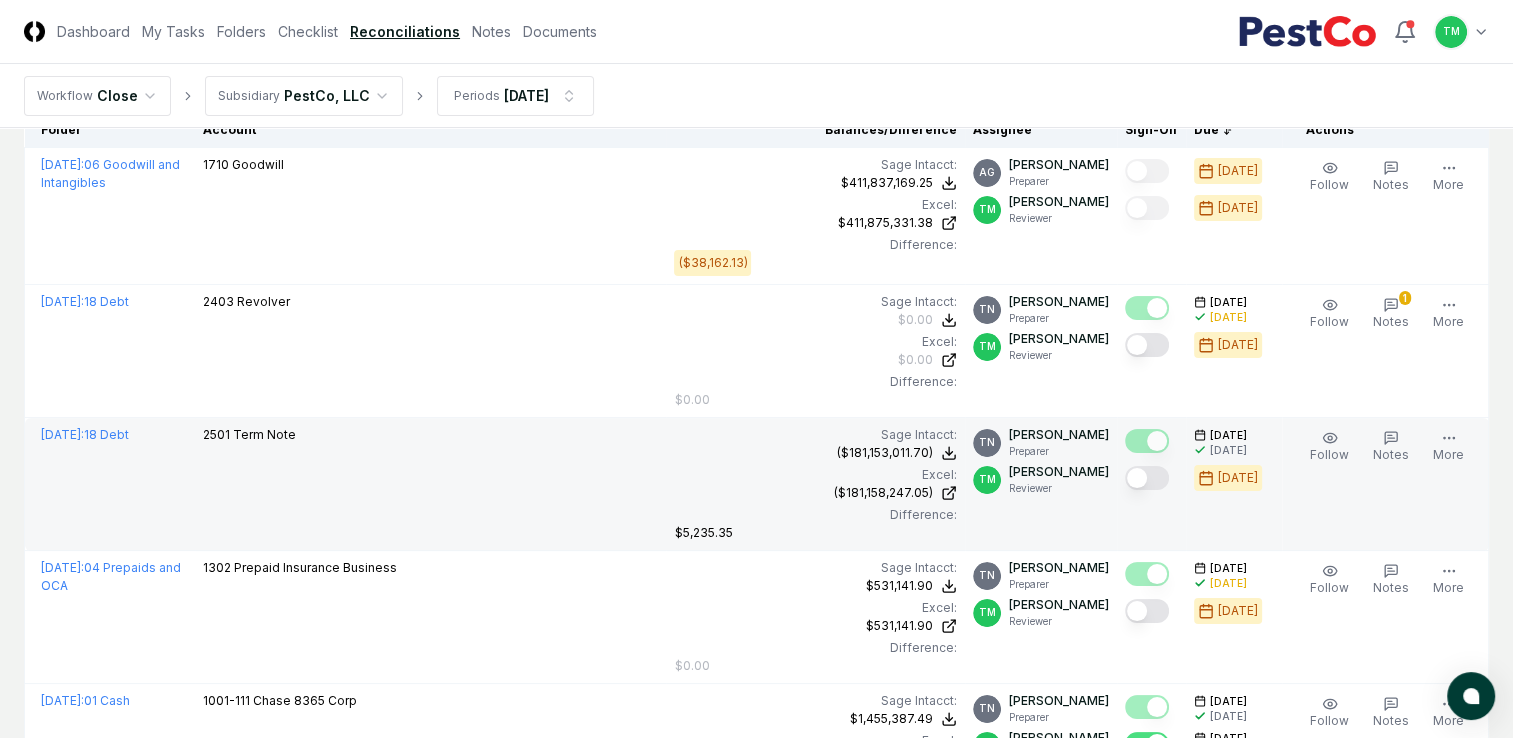 click at bounding box center [1147, 478] 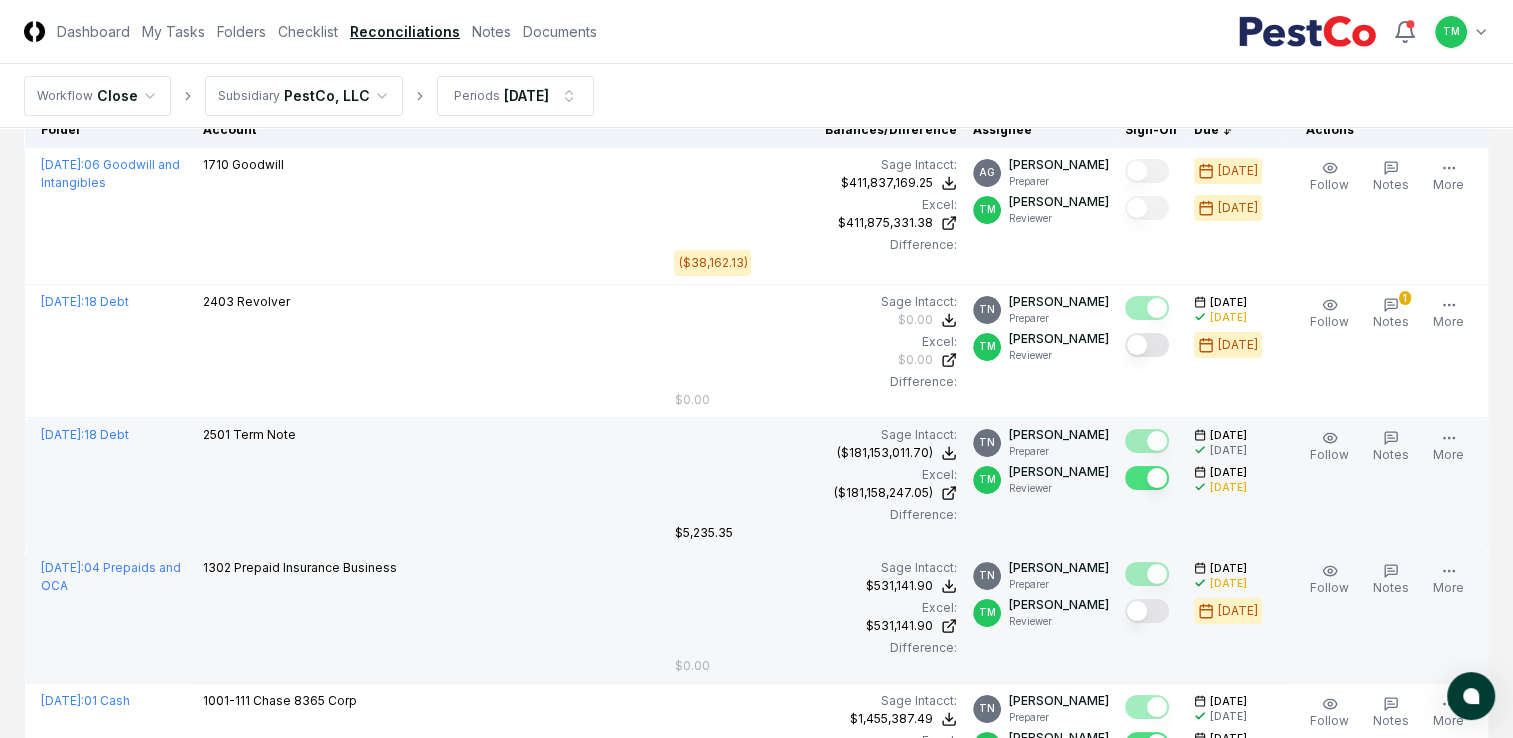 click at bounding box center (1147, 611) 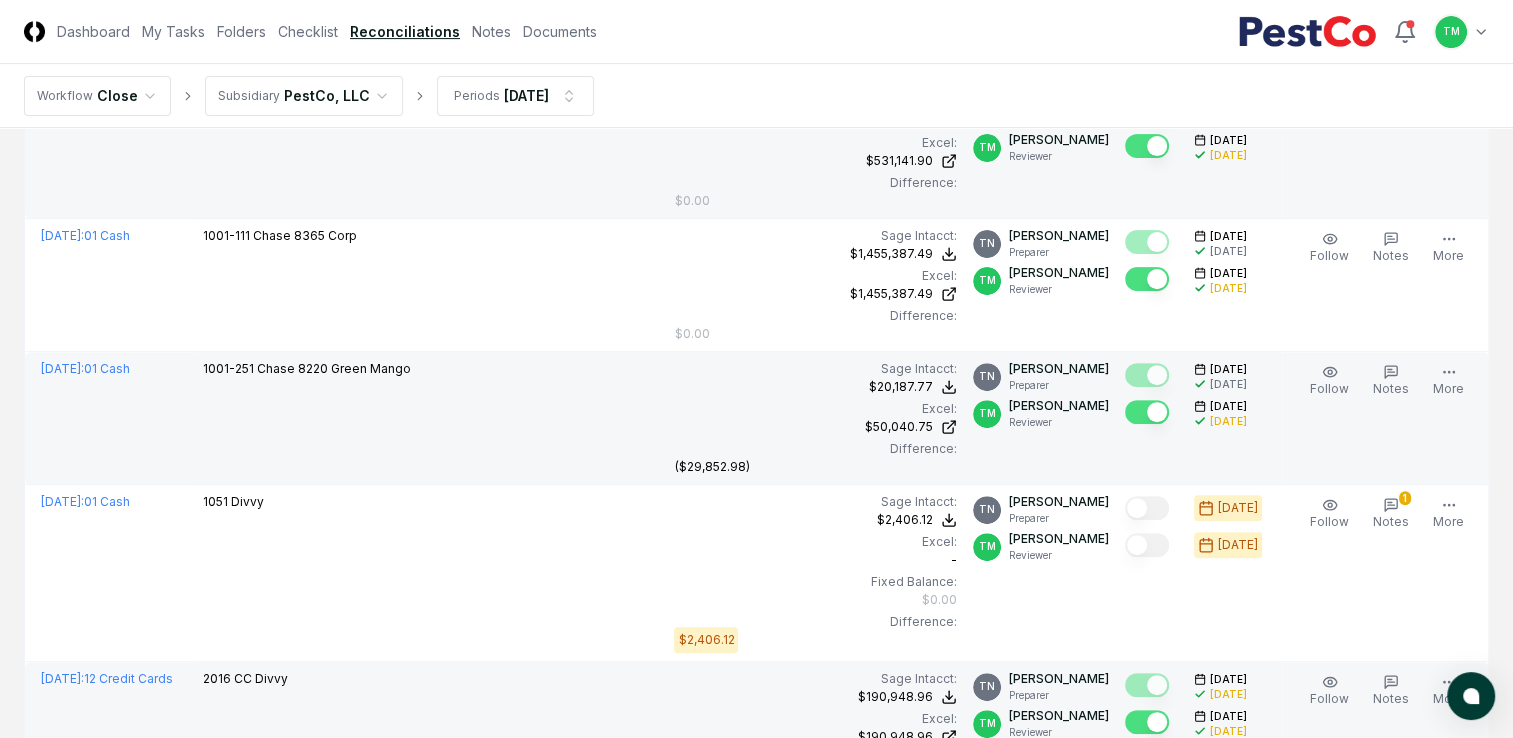 scroll, scrollTop: 700, scrollLeft: 0, axis: vertical 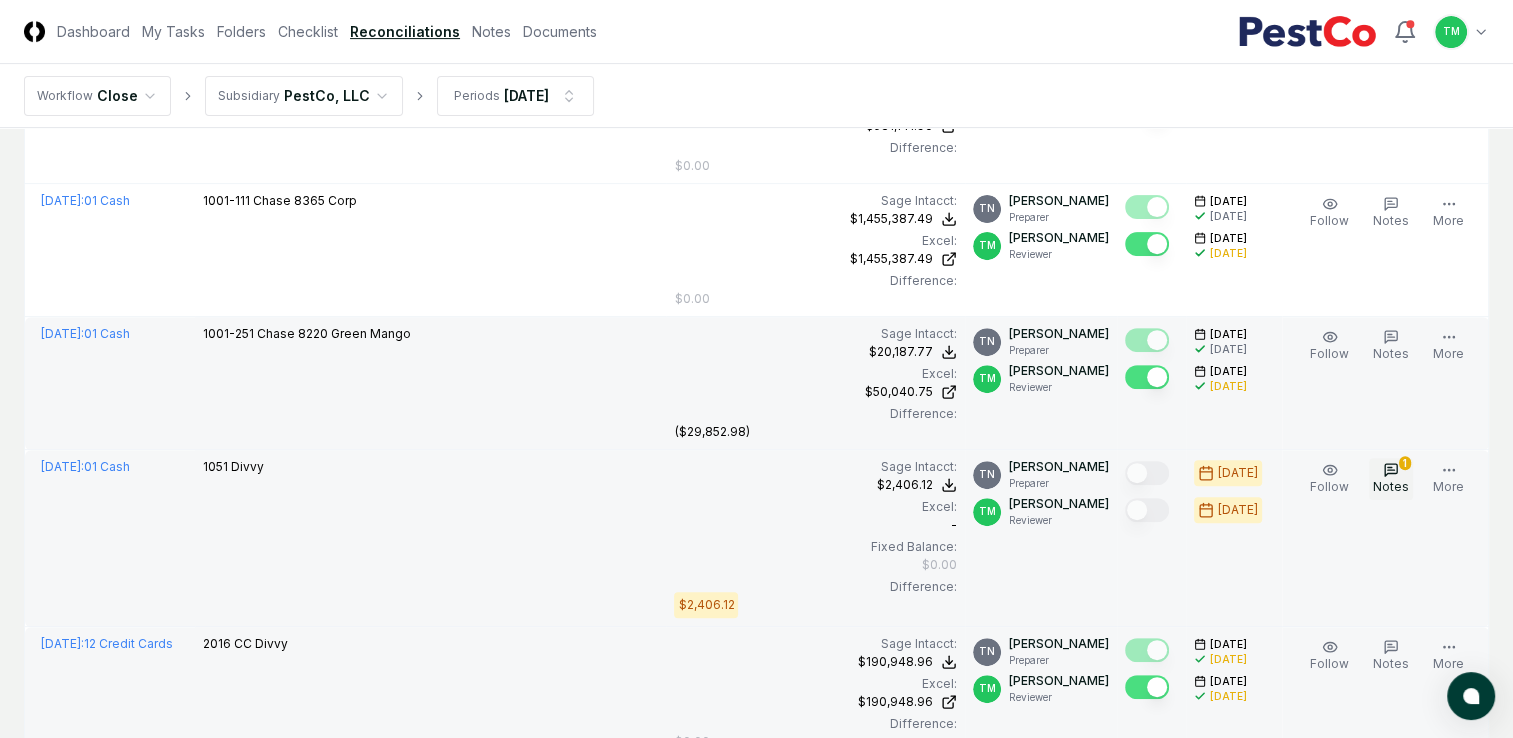 click on "1 Notes" at bounding box center (1391, 479) 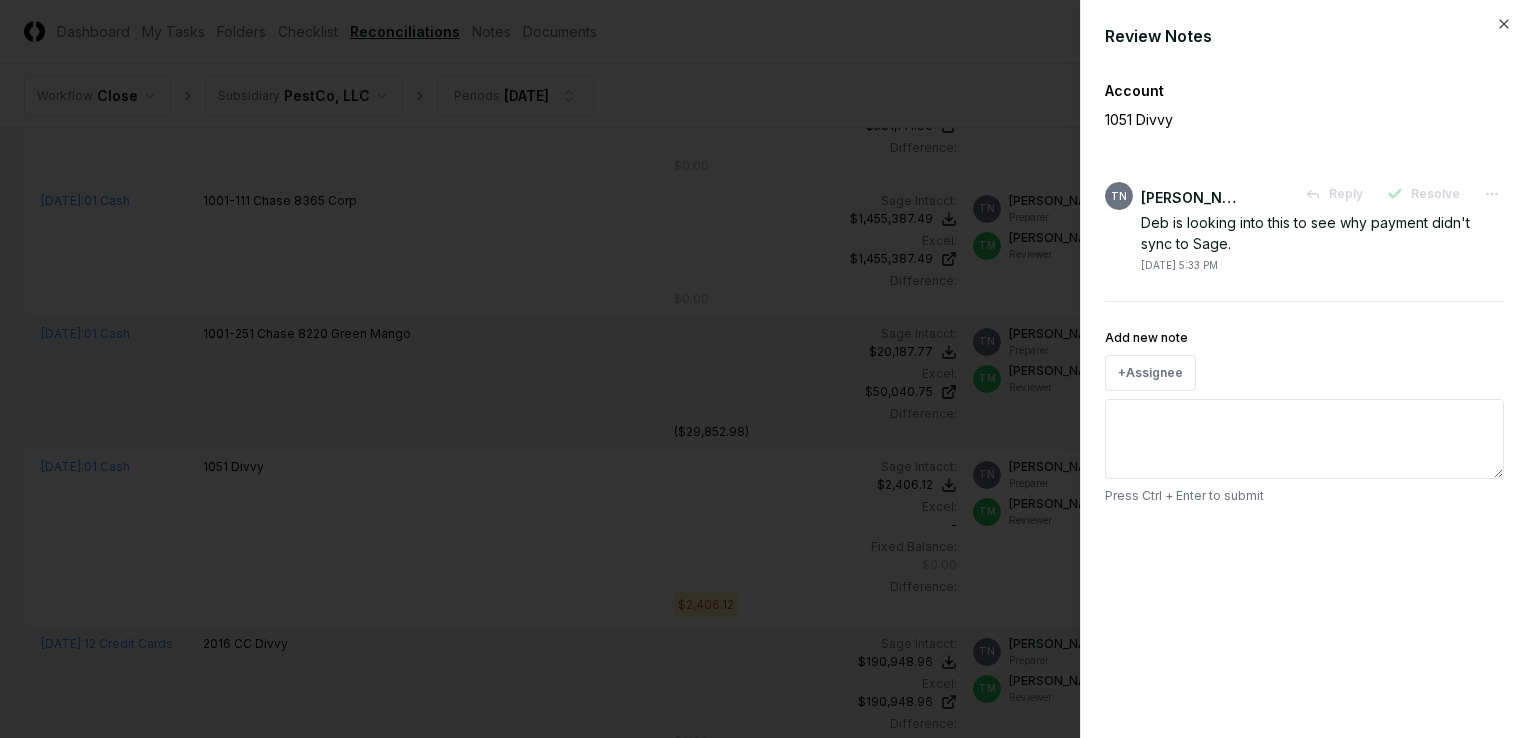 type 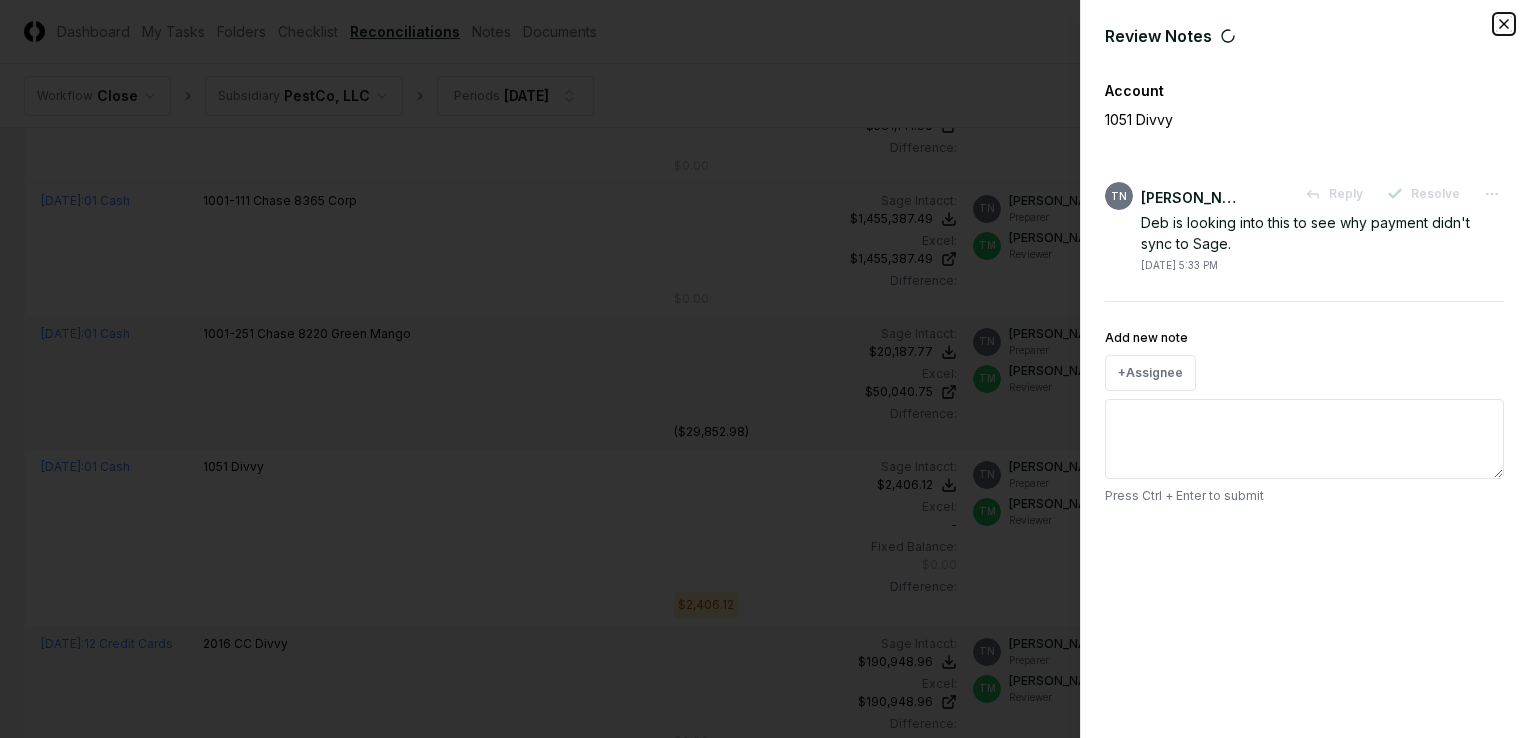 click 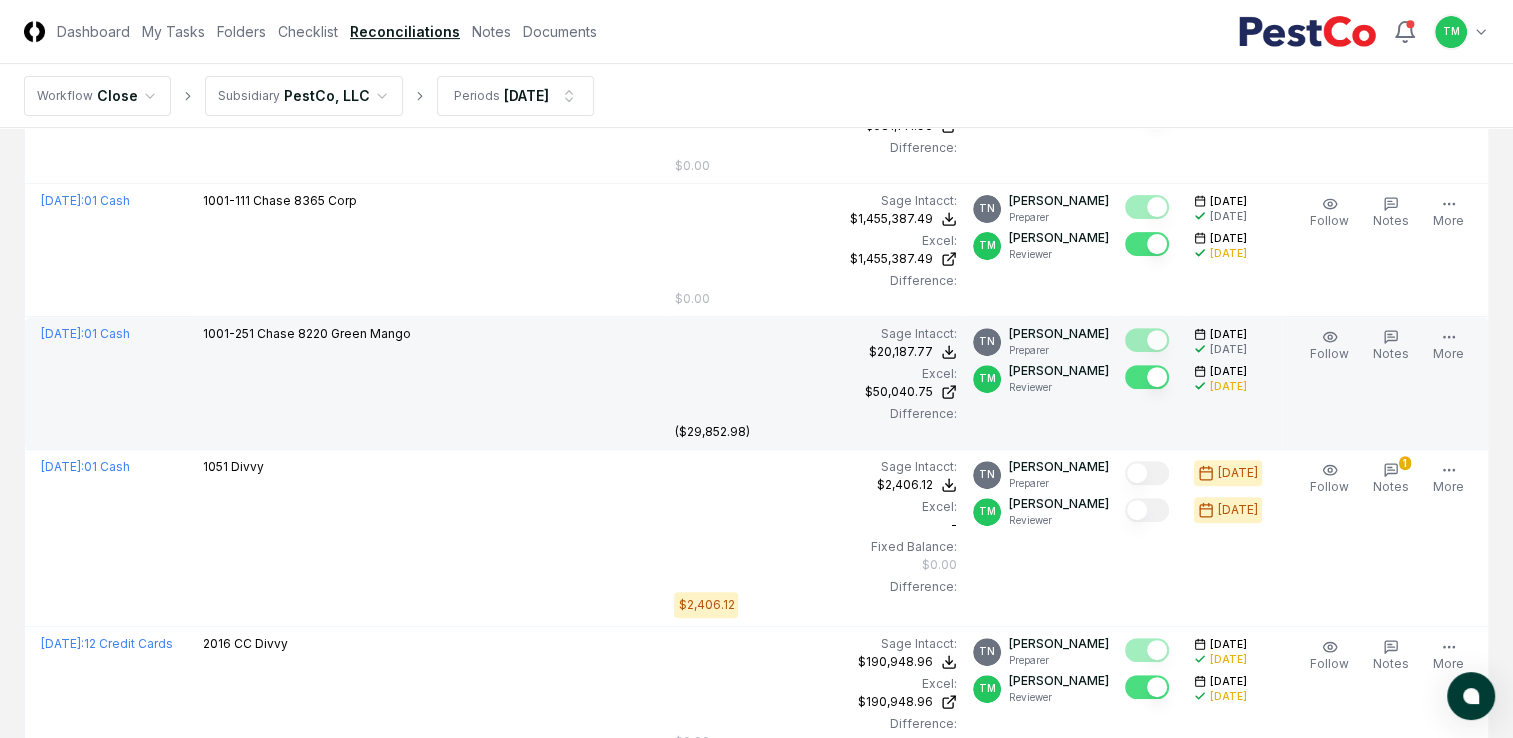 drag, startPoint x: 0, startPoint y: 481, endPoint x: 0, endPoint y: 529, distance: 48 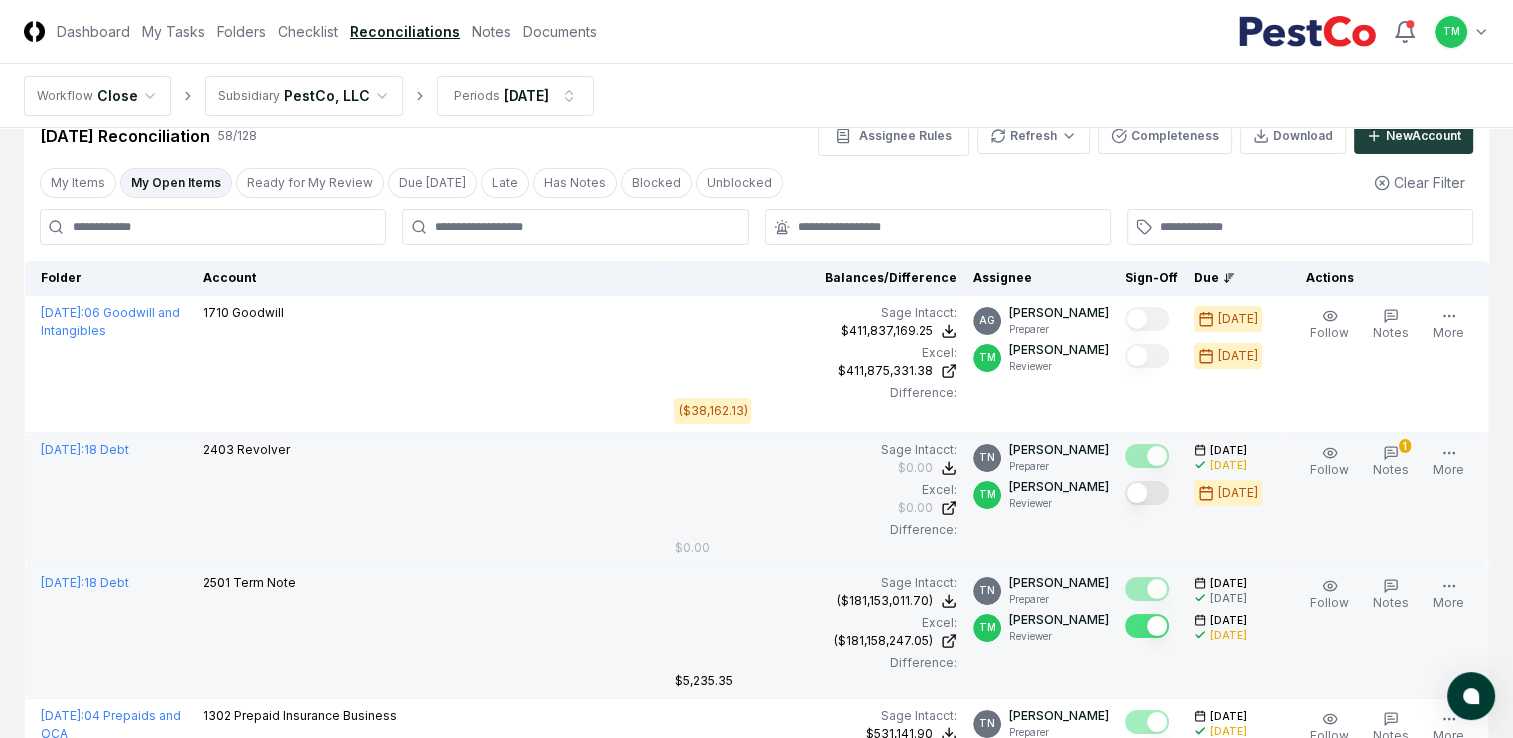 scroll, scrollTop: 100, scrollLeft: 0, axis: vertical 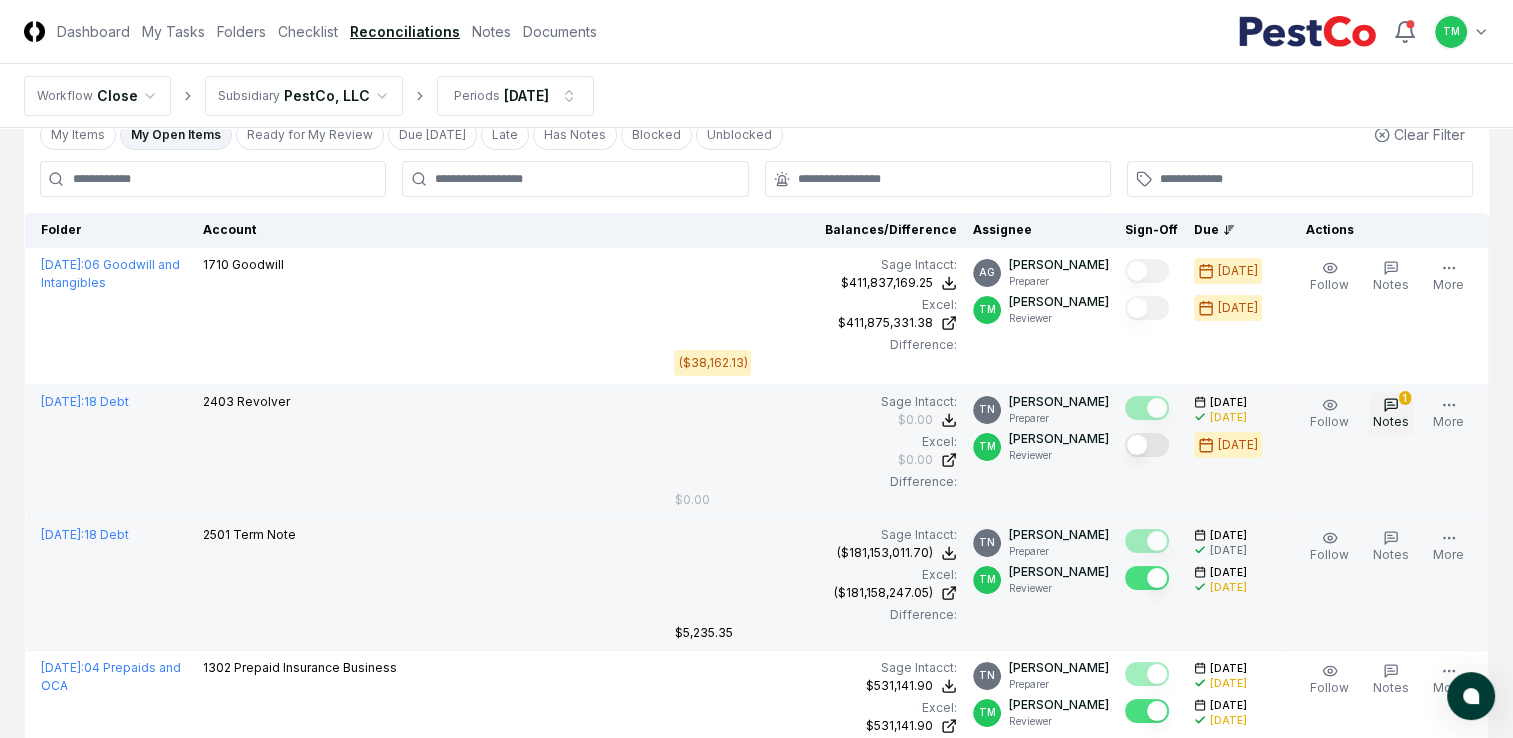 click 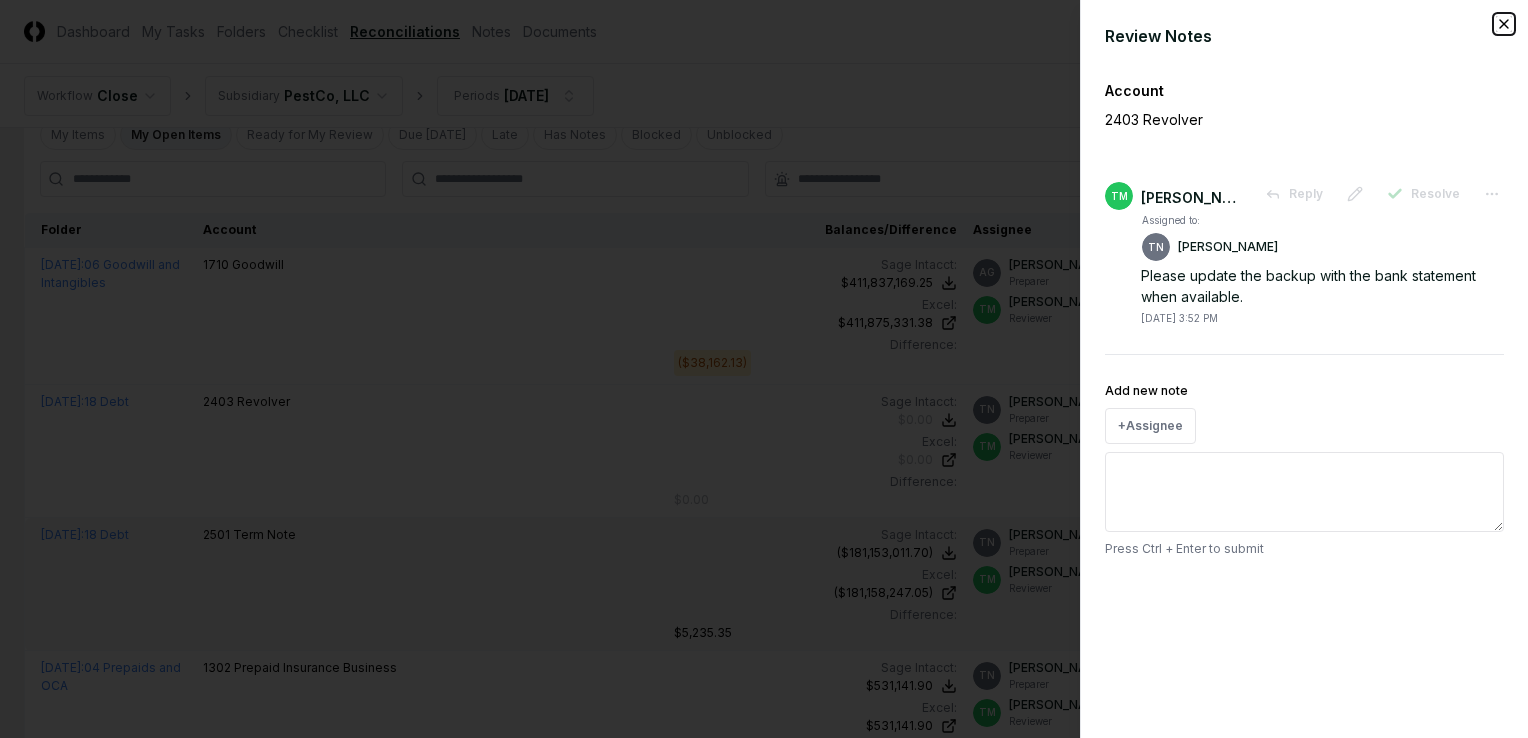 click 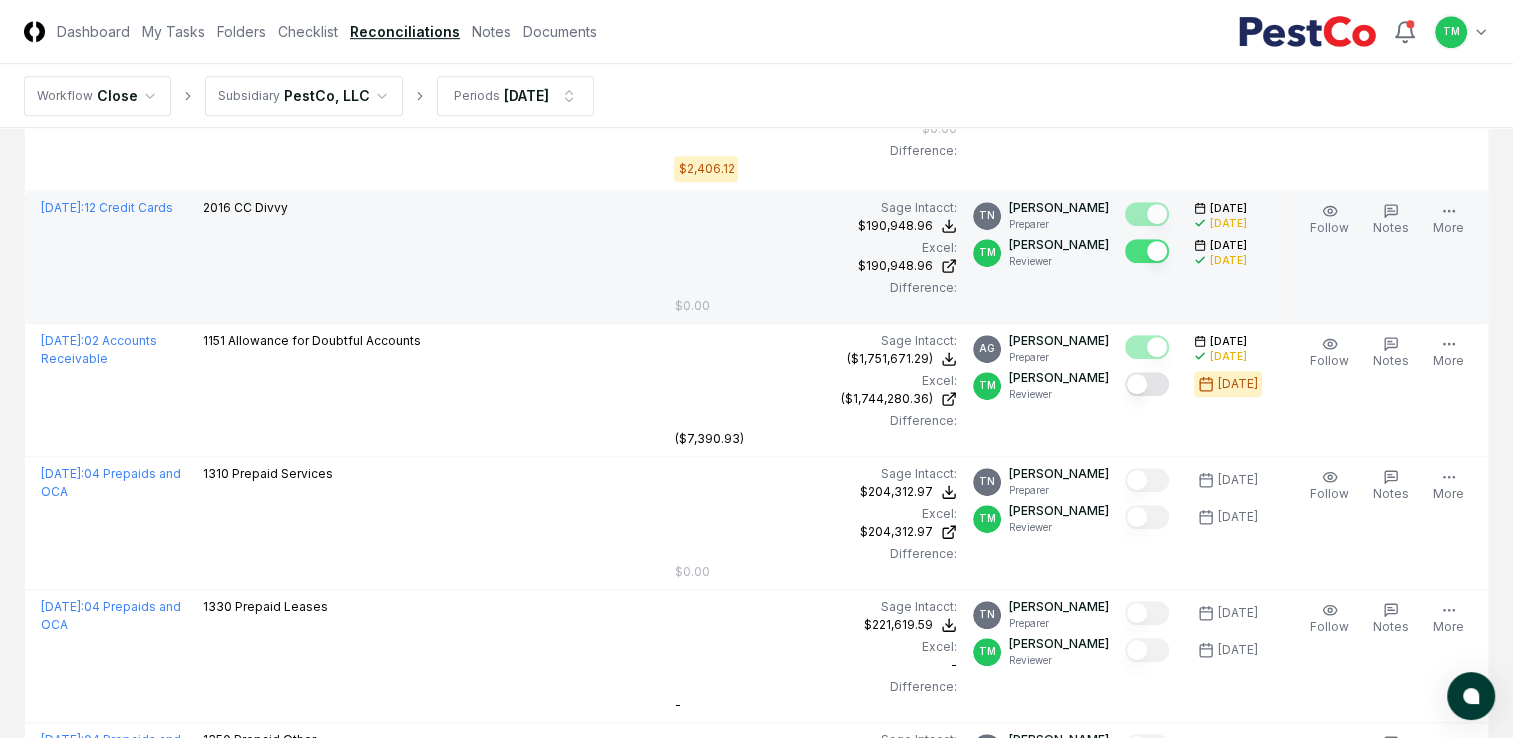 scroll, scrollTop: 1200, scrollLeft: 0, axis: vertical 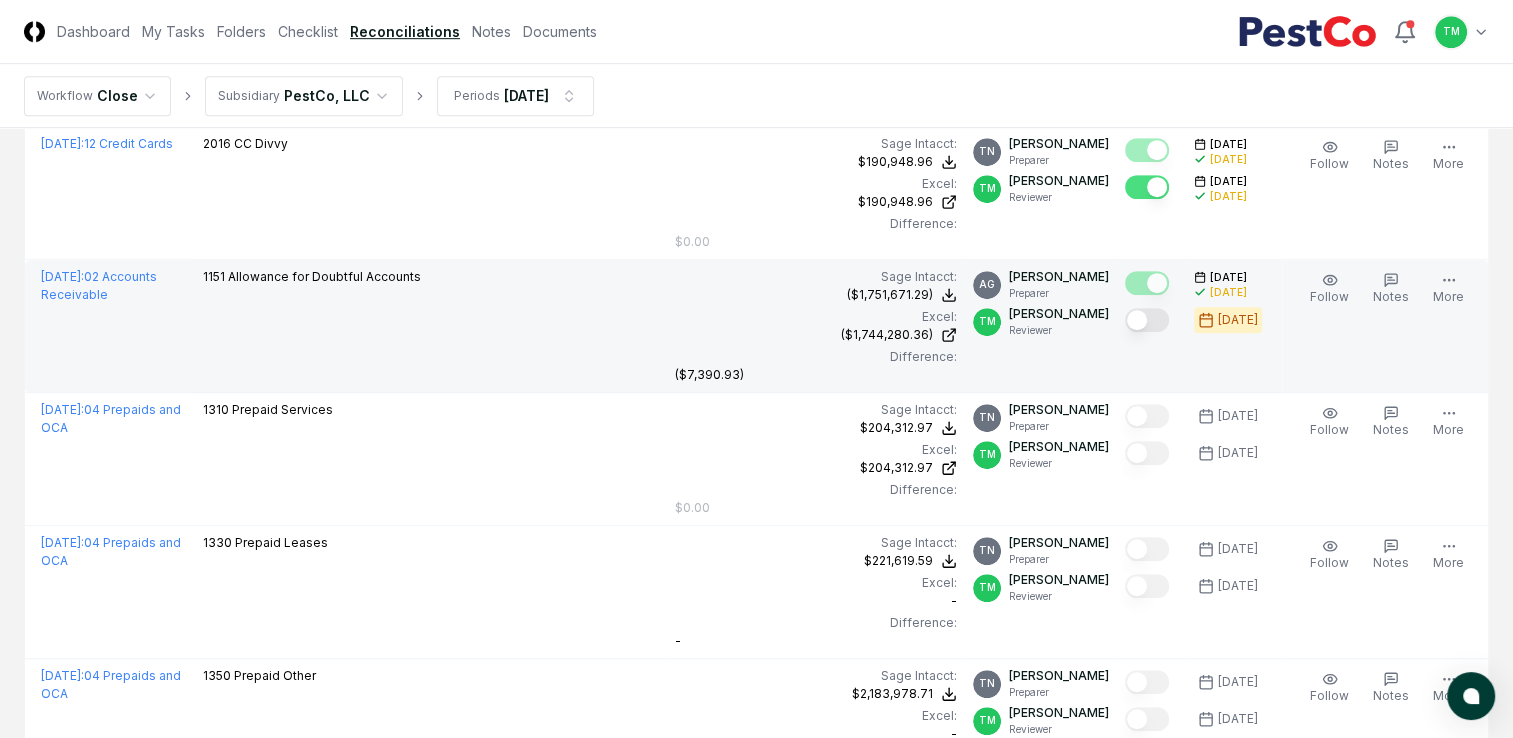 drag, startPoint x: 1161, startPoint y: 315, endPoint x: 969, endPoint y: 697, distance: 427.53714 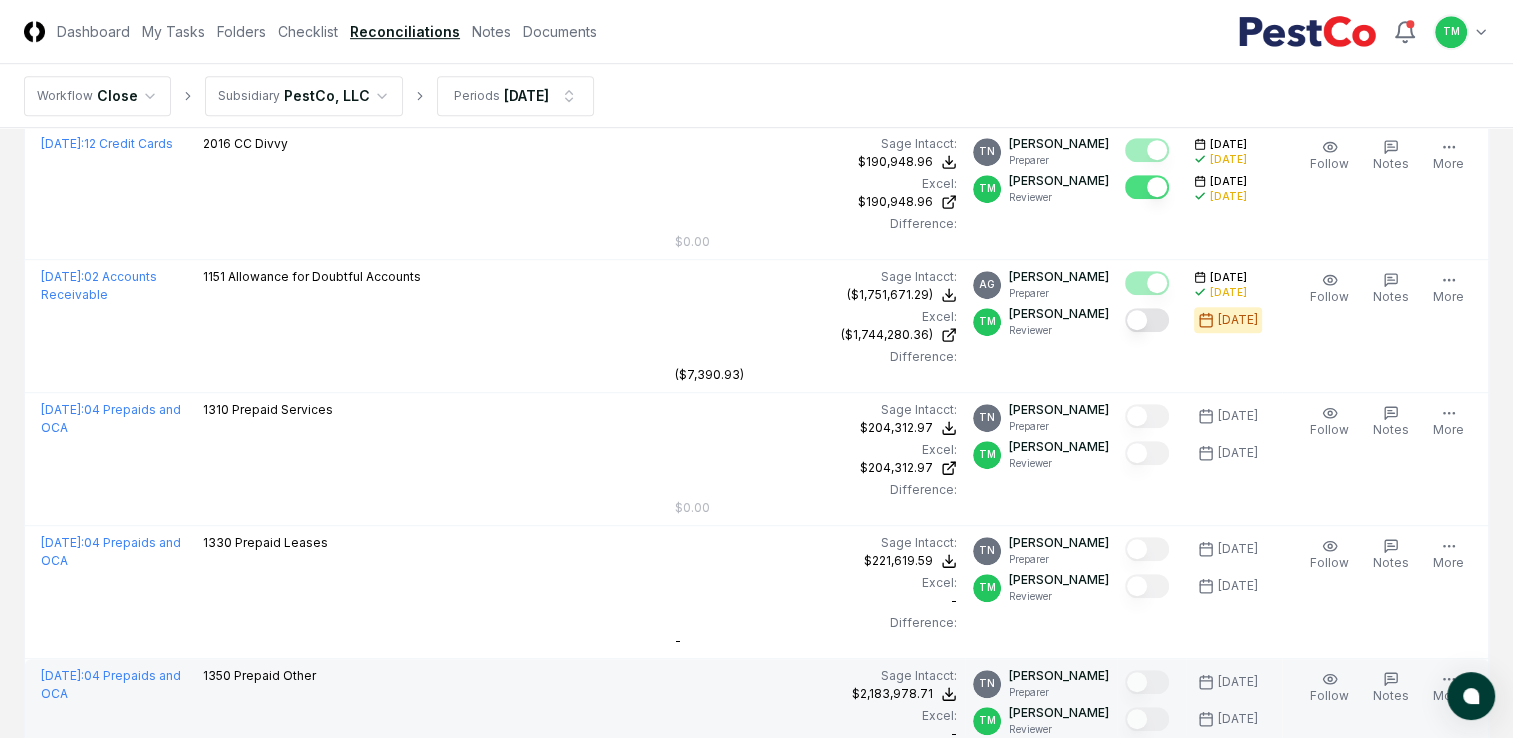 click at bounding box center (1147, 320) 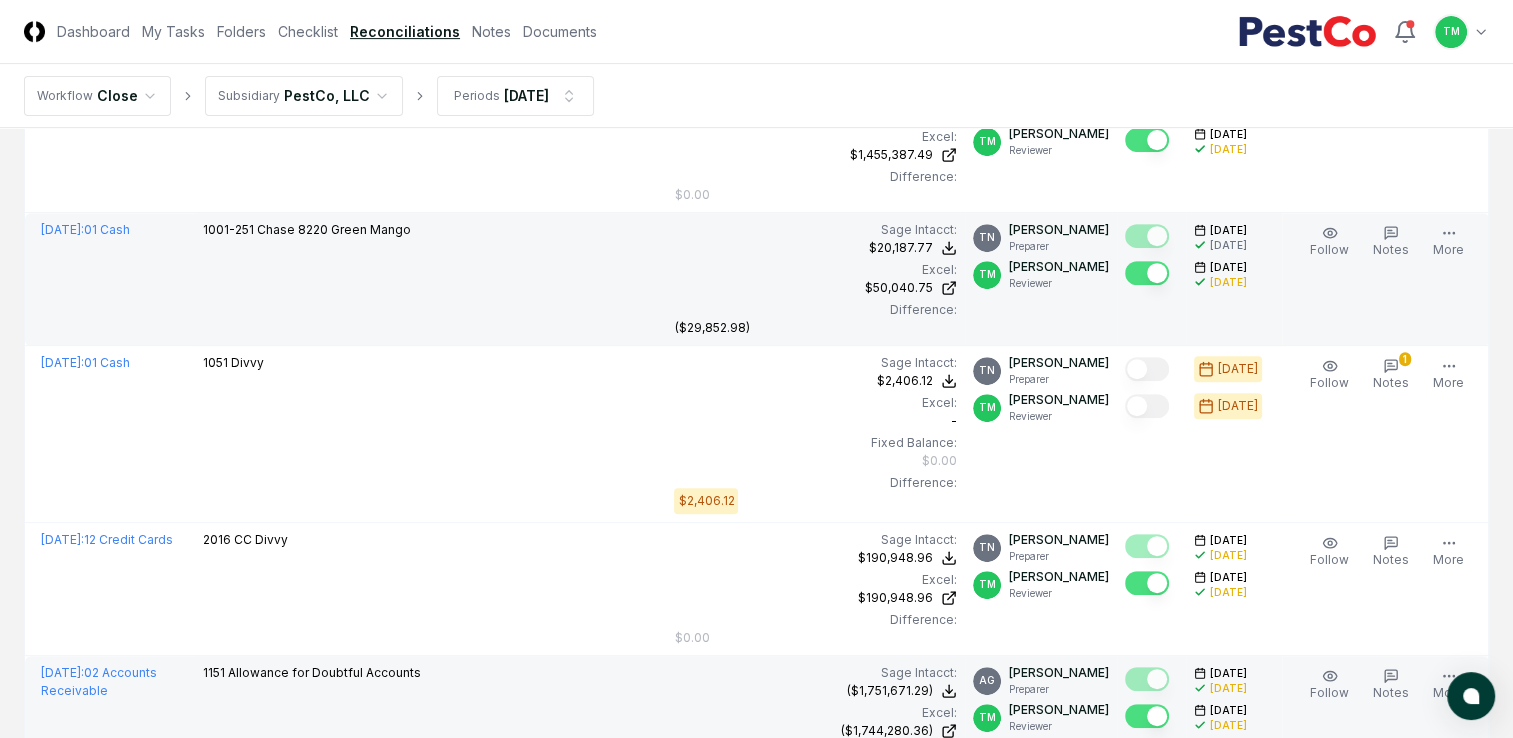 scroll, scrollTop: 800, scrollLeft: 0, axis: vertical 